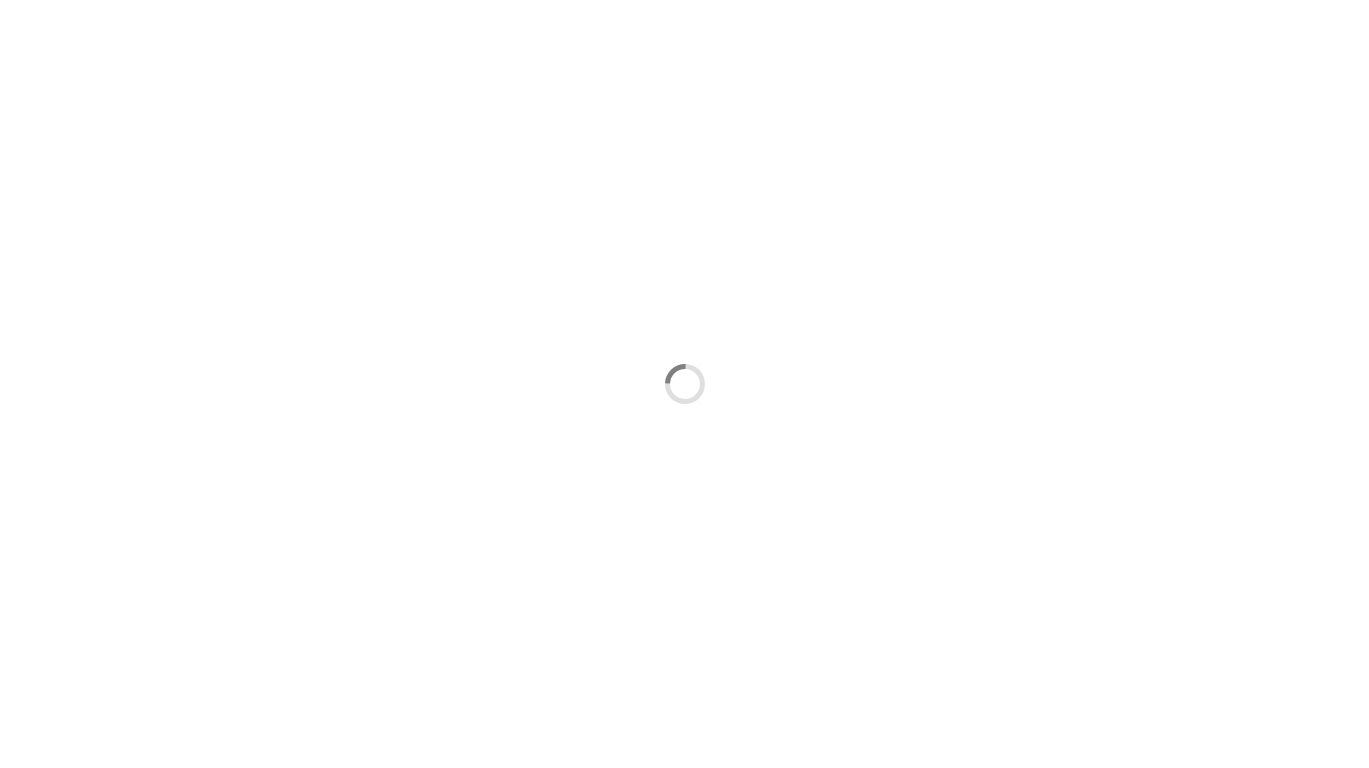 scroll, scrollTop: 0, scrollLeft: 0, axis: both 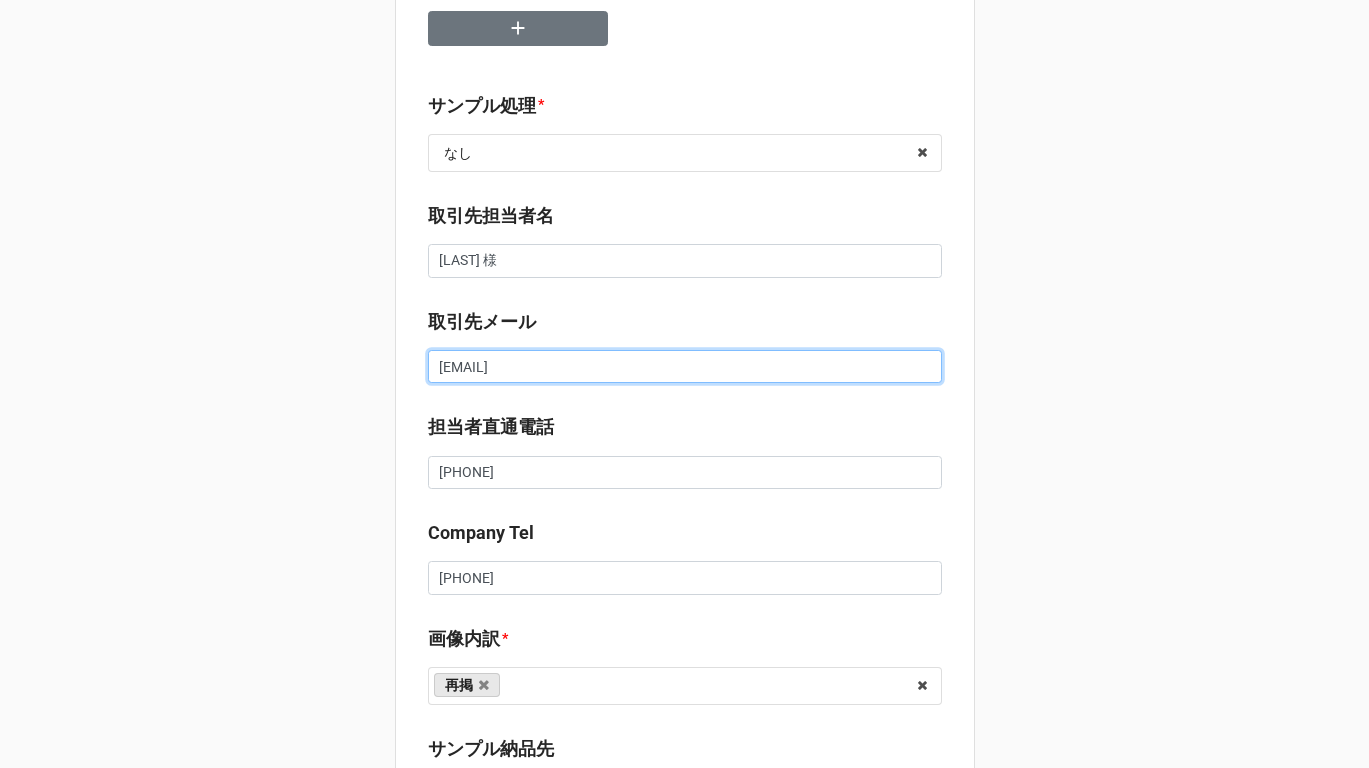 click on "[EMAIL]" at bounding box center [685, 367] 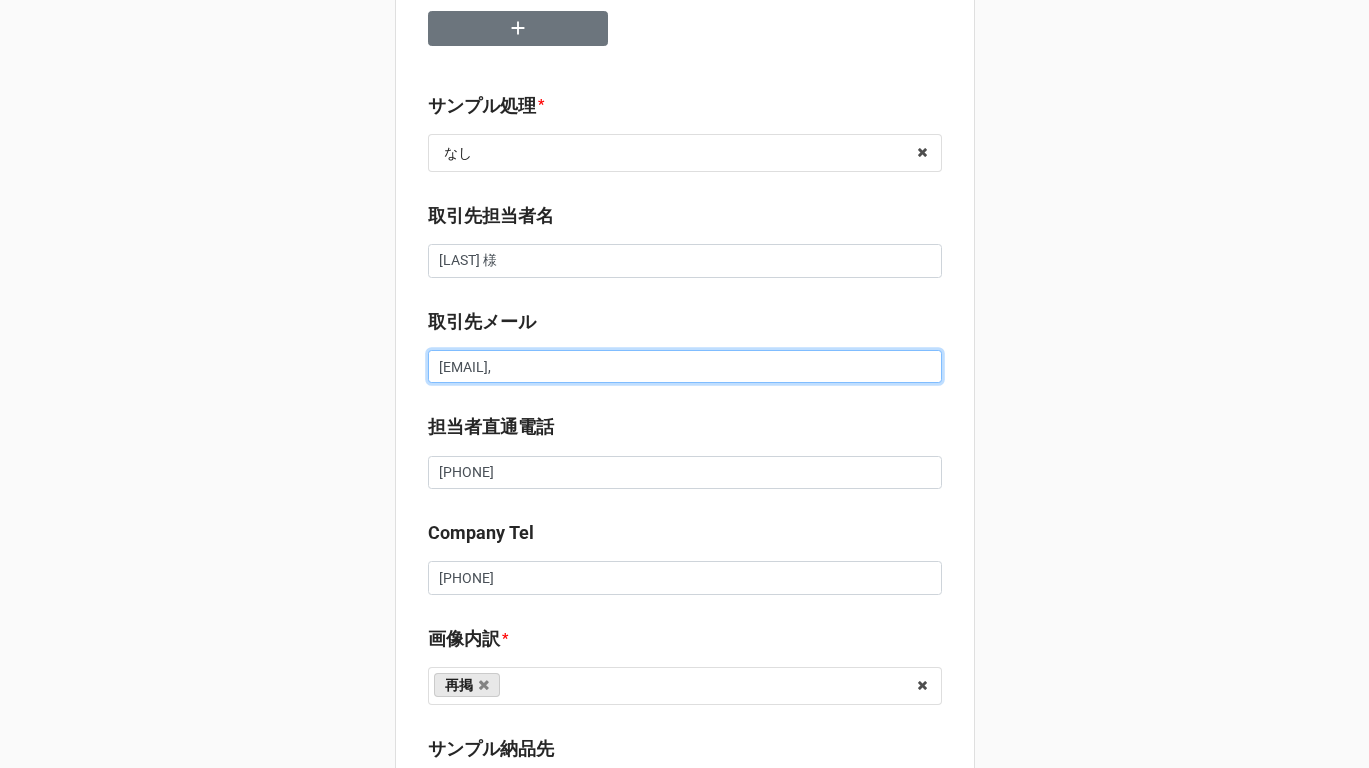 paste on "[EMAIL]" 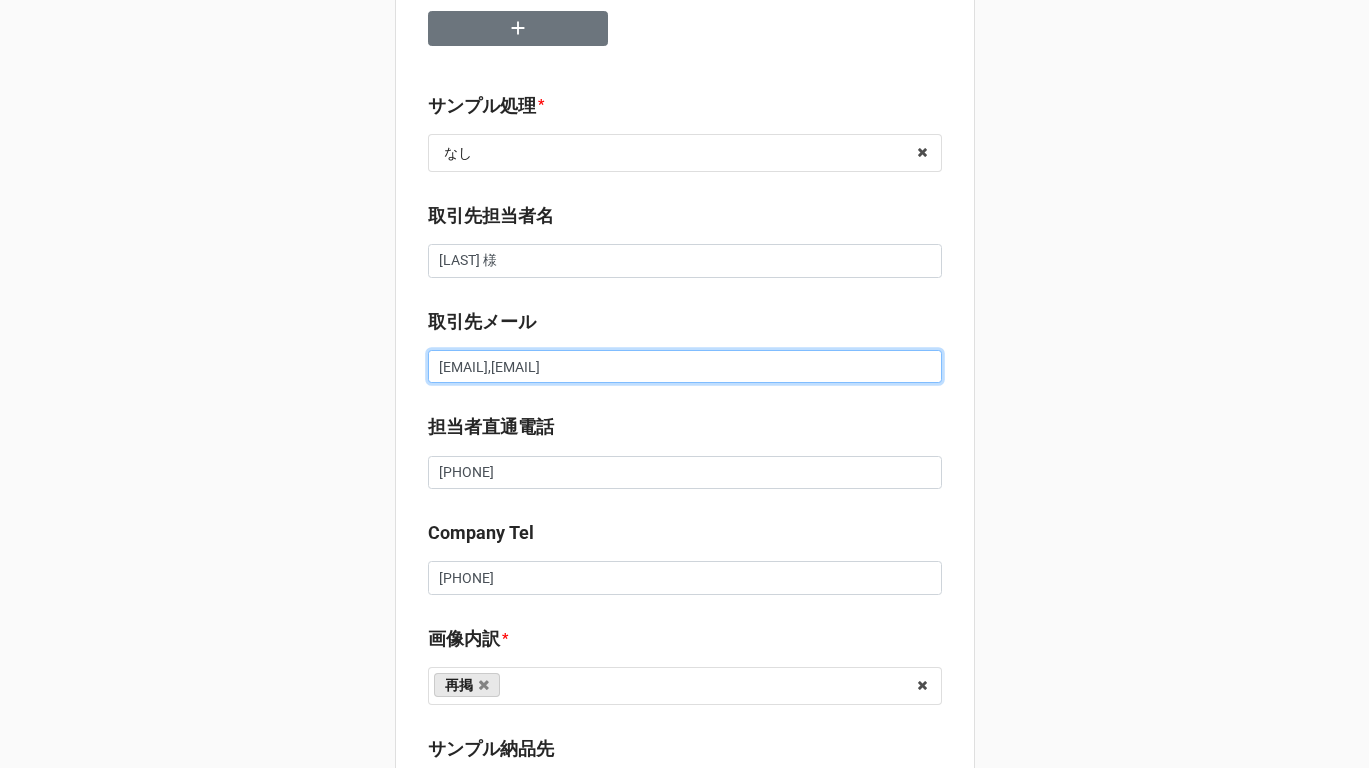 type on "[EMAIL],[EMAIL]" 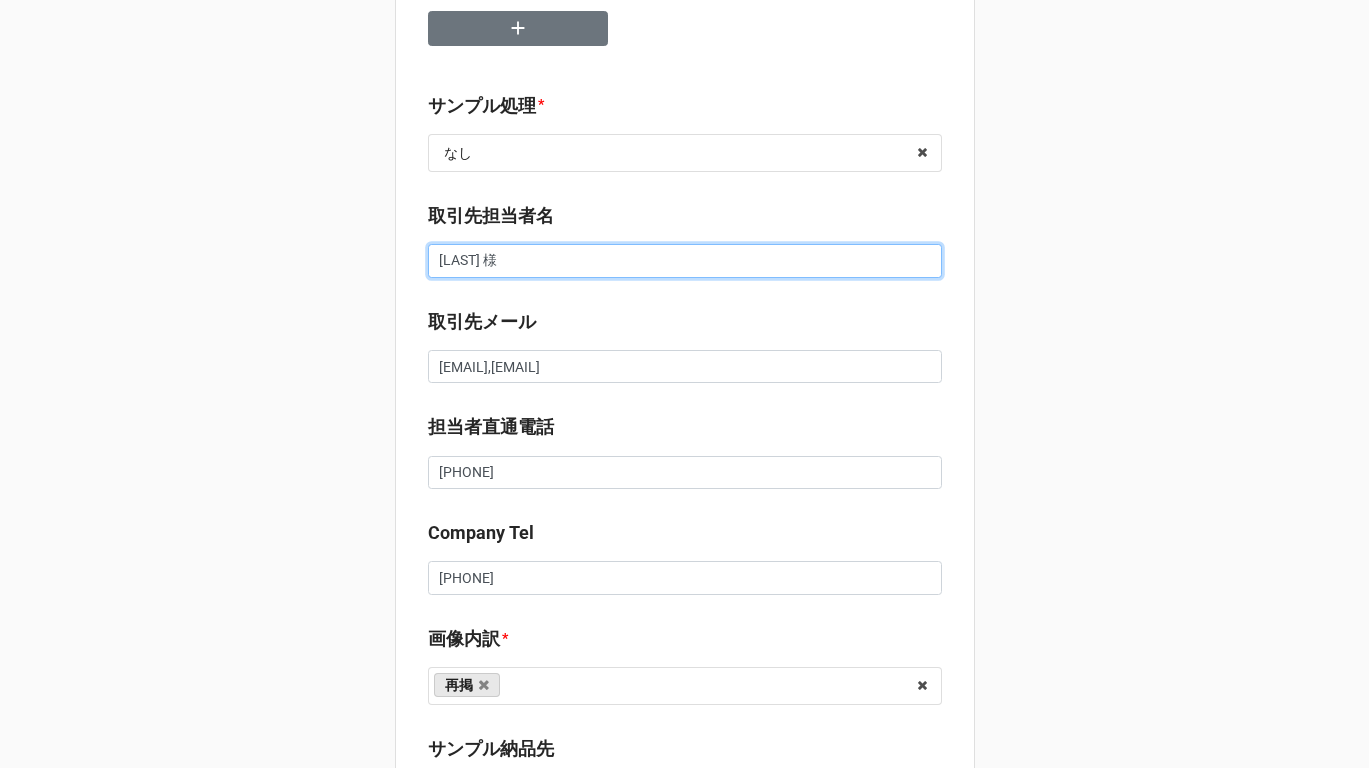 click on "[LAST] 様" at bounding box center [685, 261] 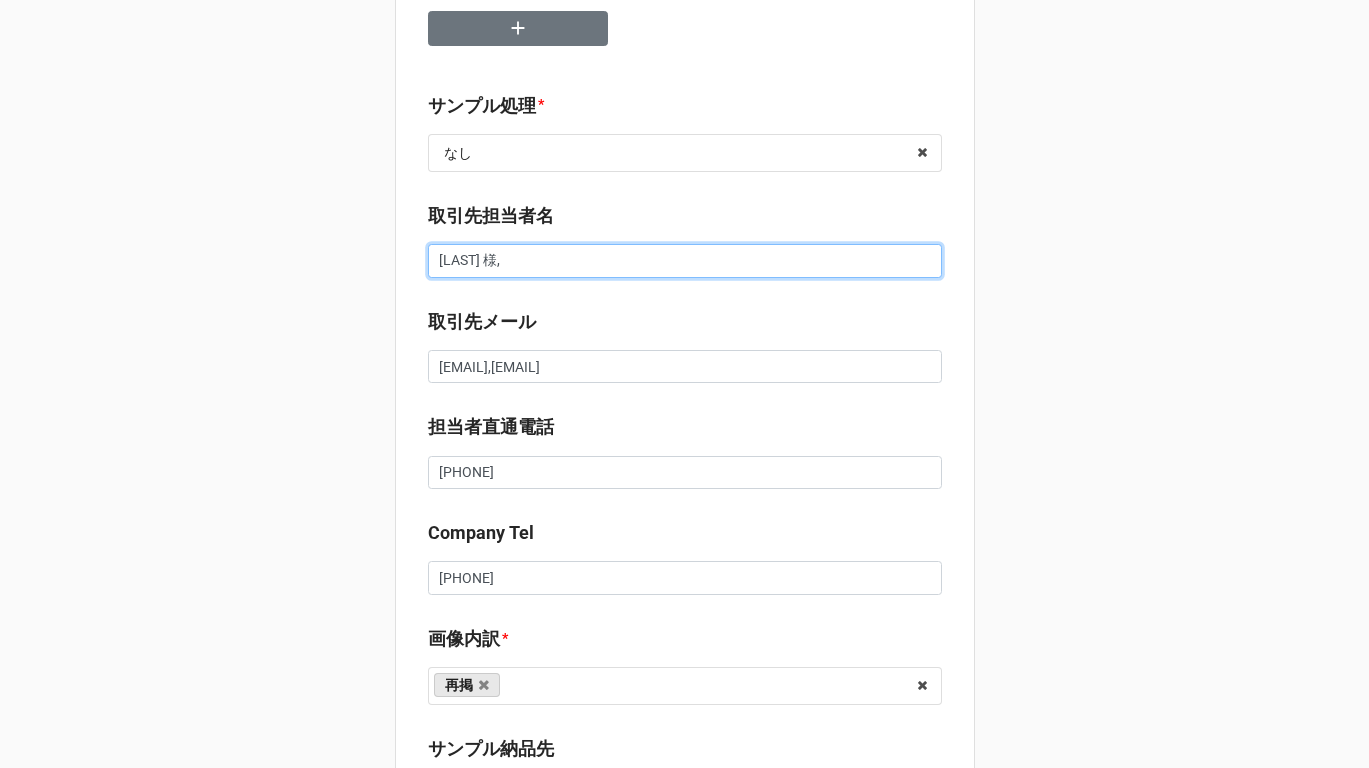 type on "x" 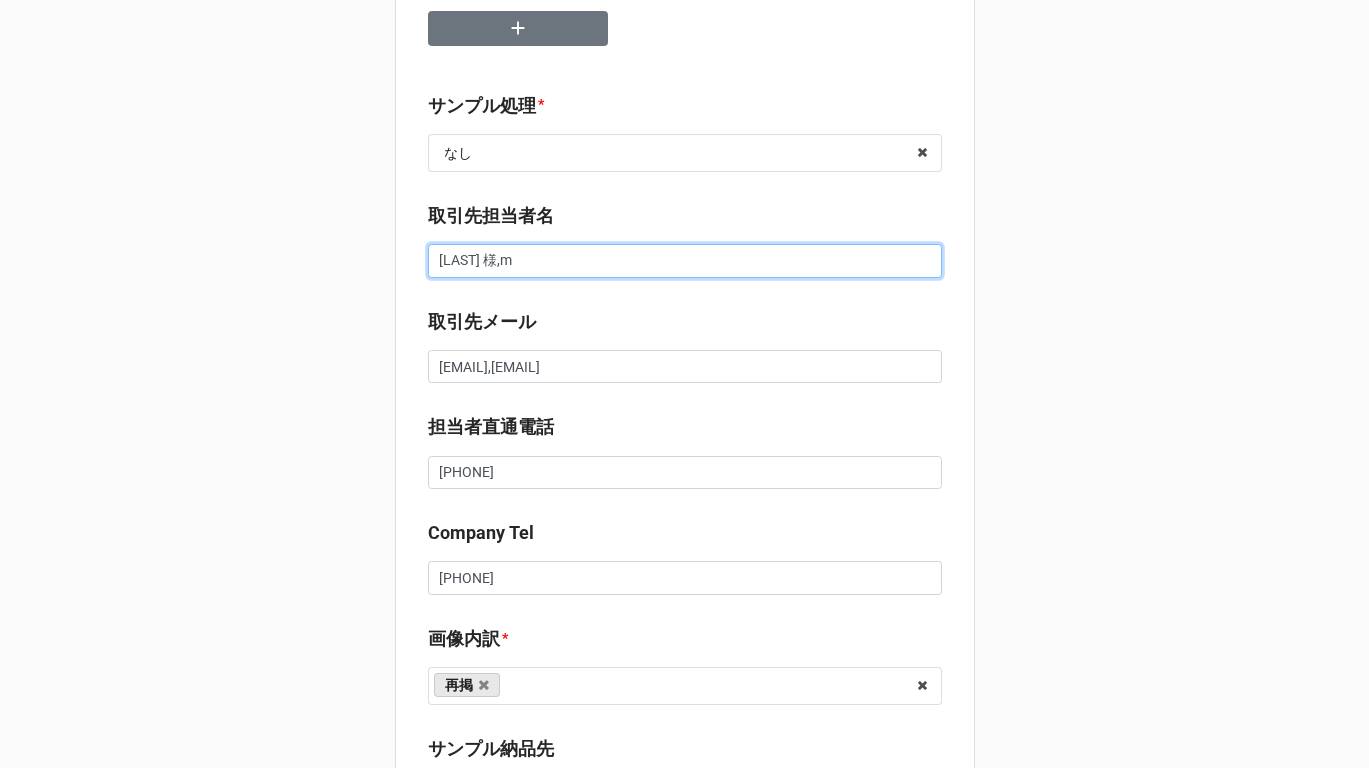 type on "[LAST] 様," 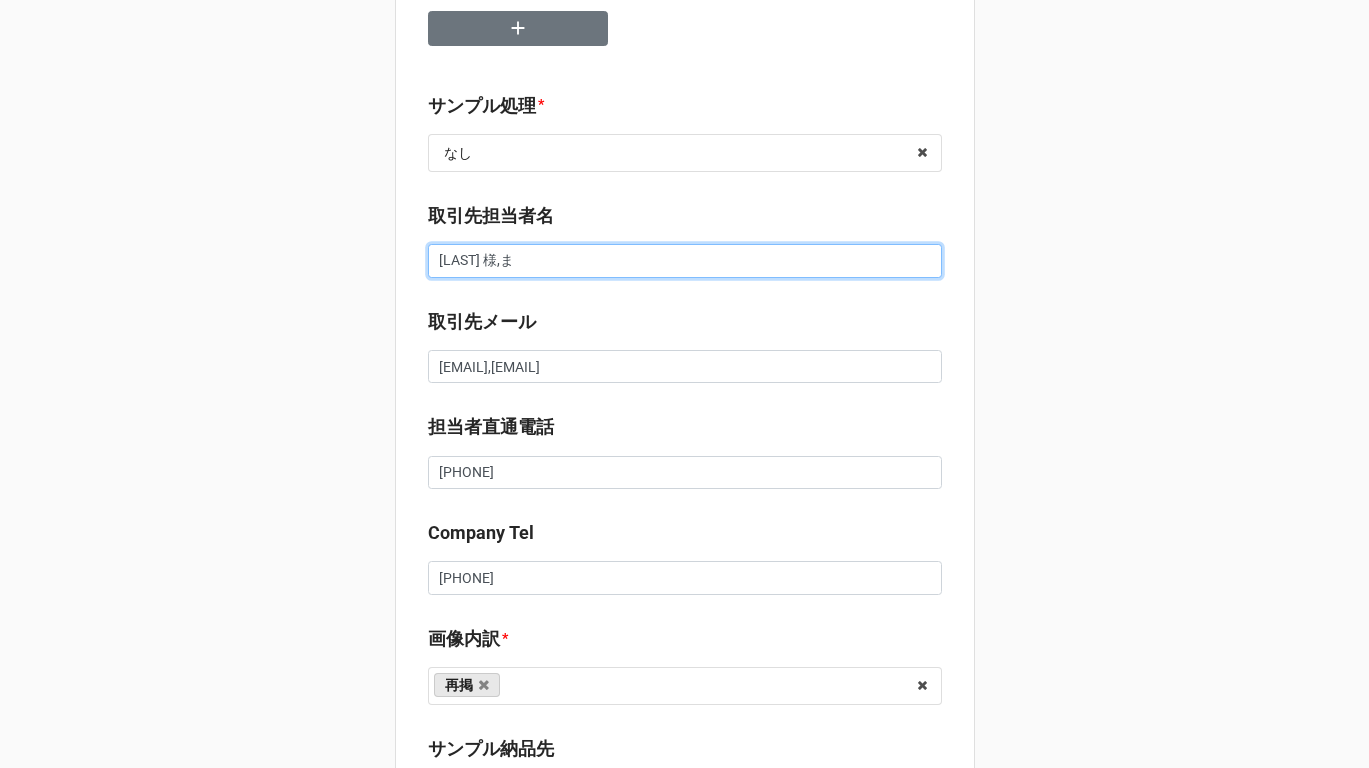 type on "x" 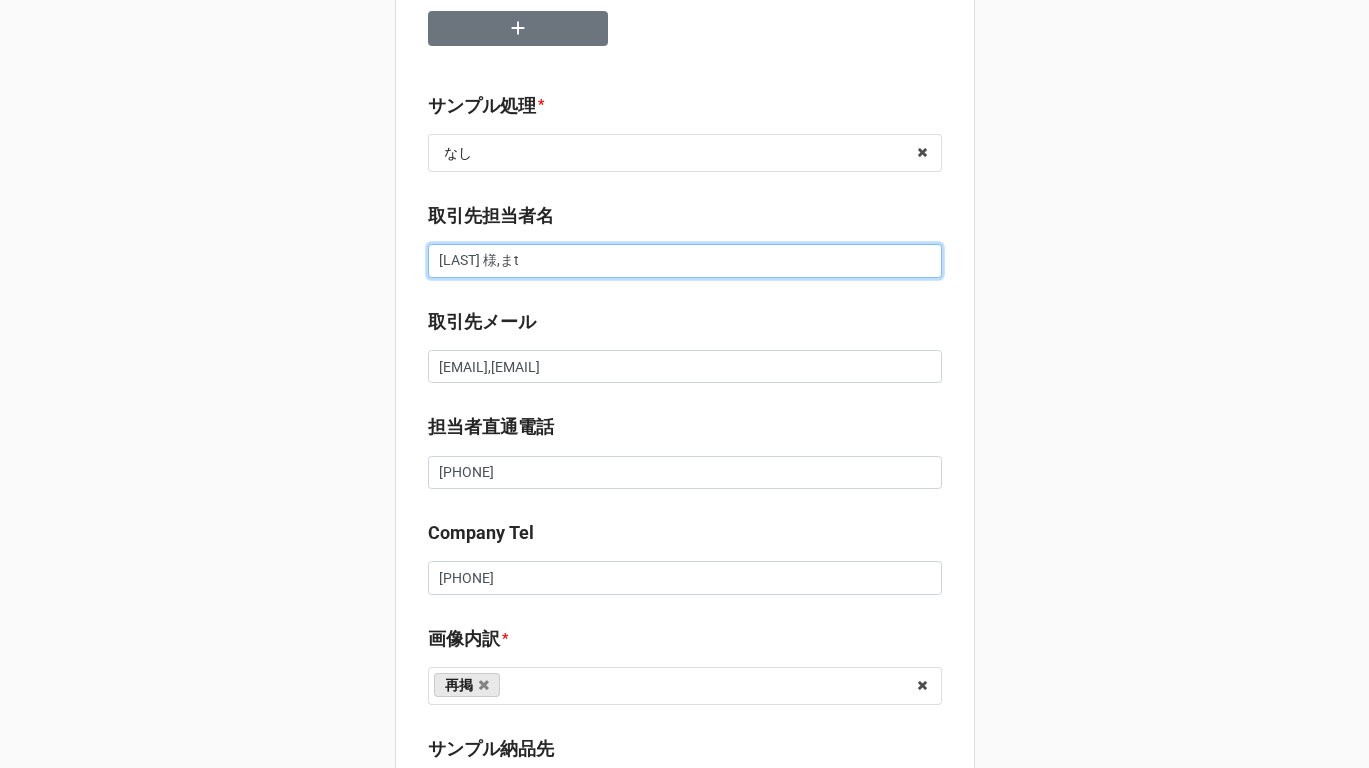 type on "[LAST] 様,[LAST]" 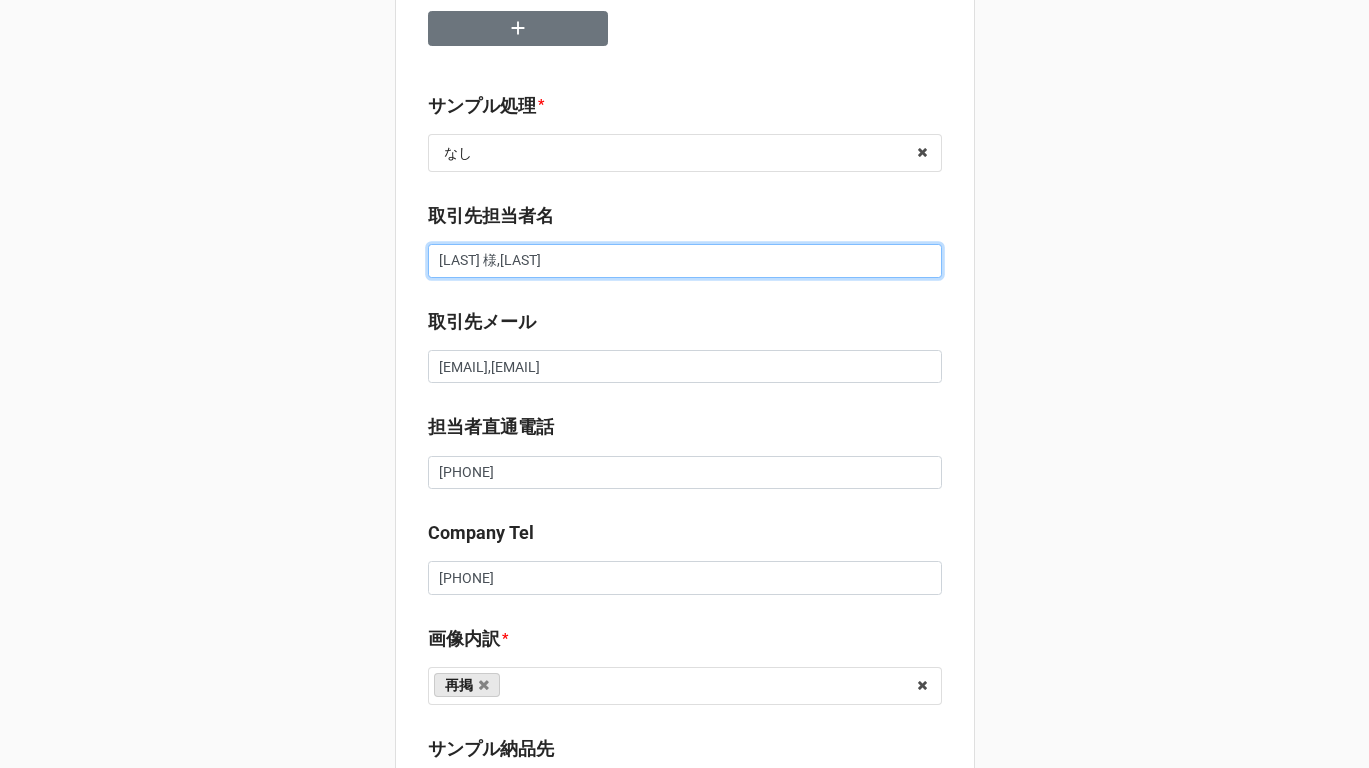 type on "x" 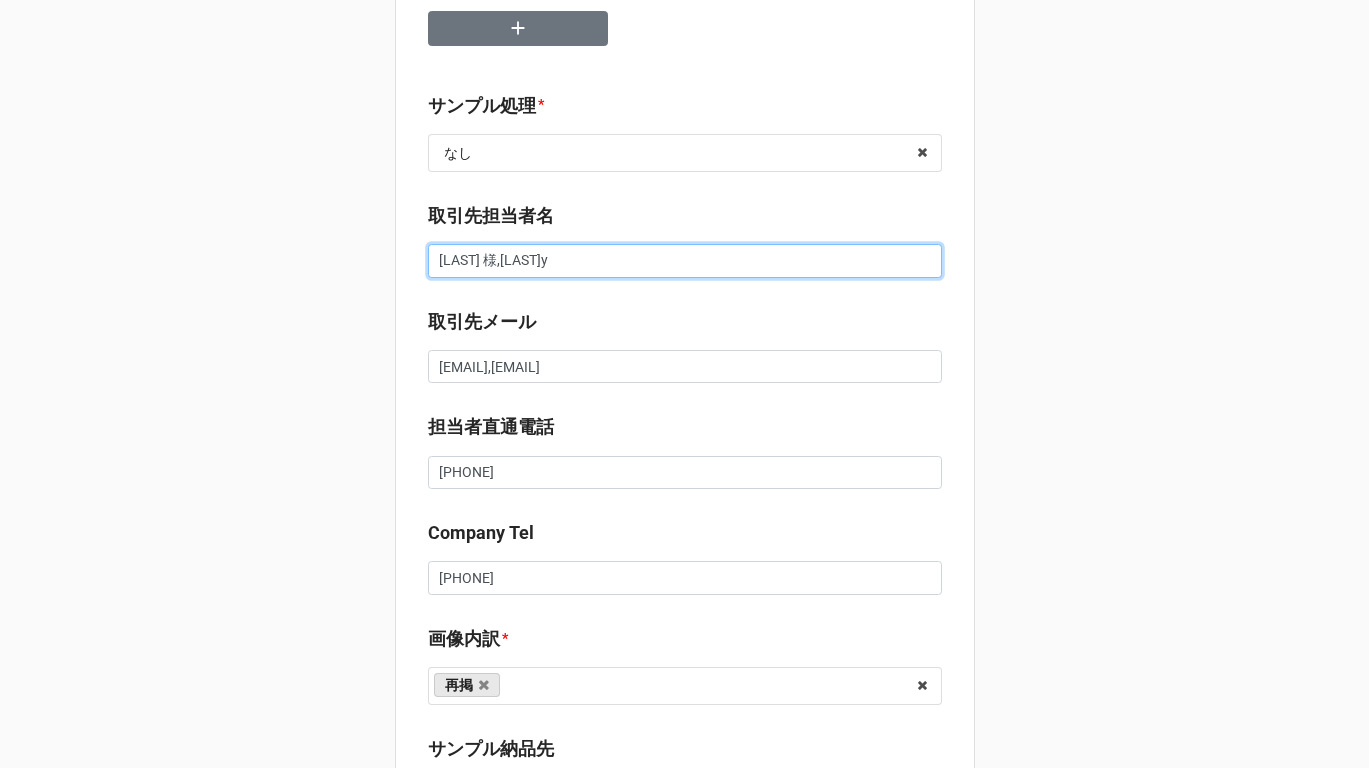 type on "x" 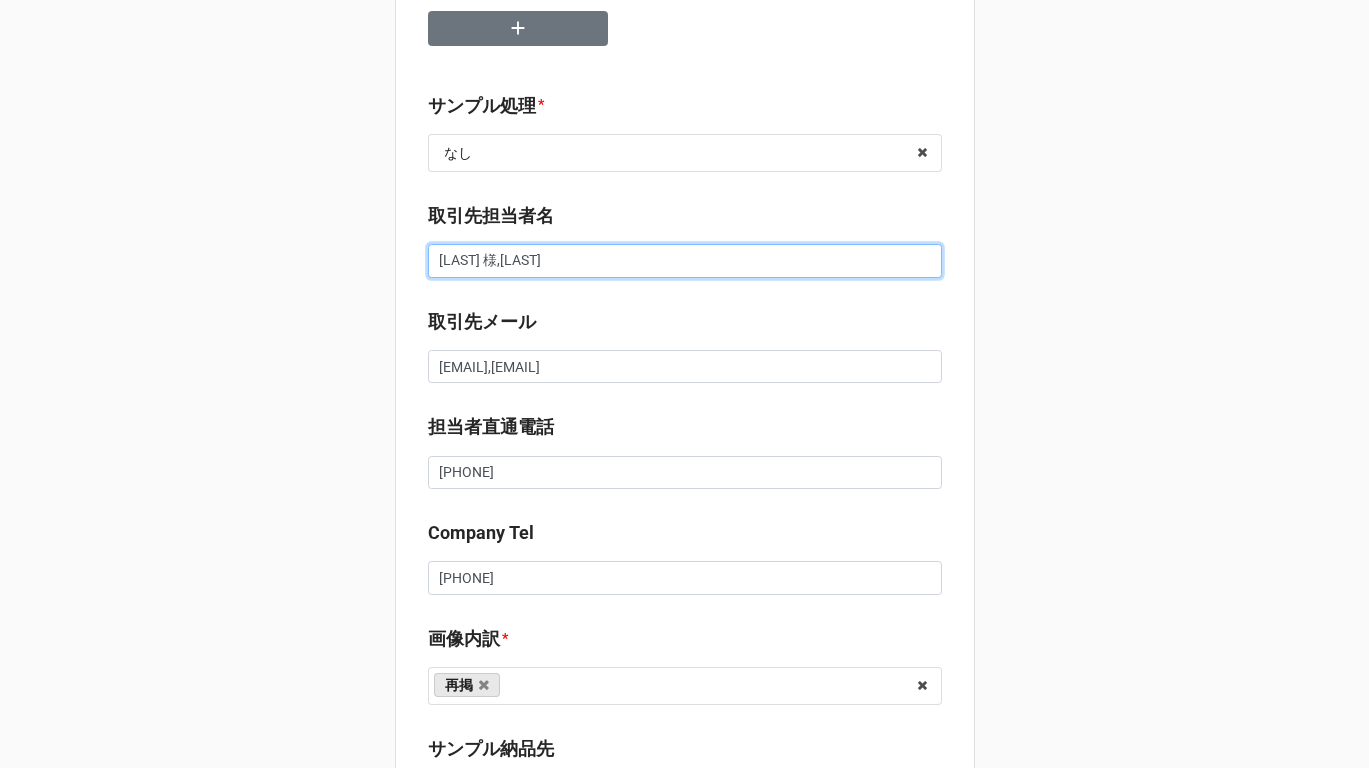 type on "x" 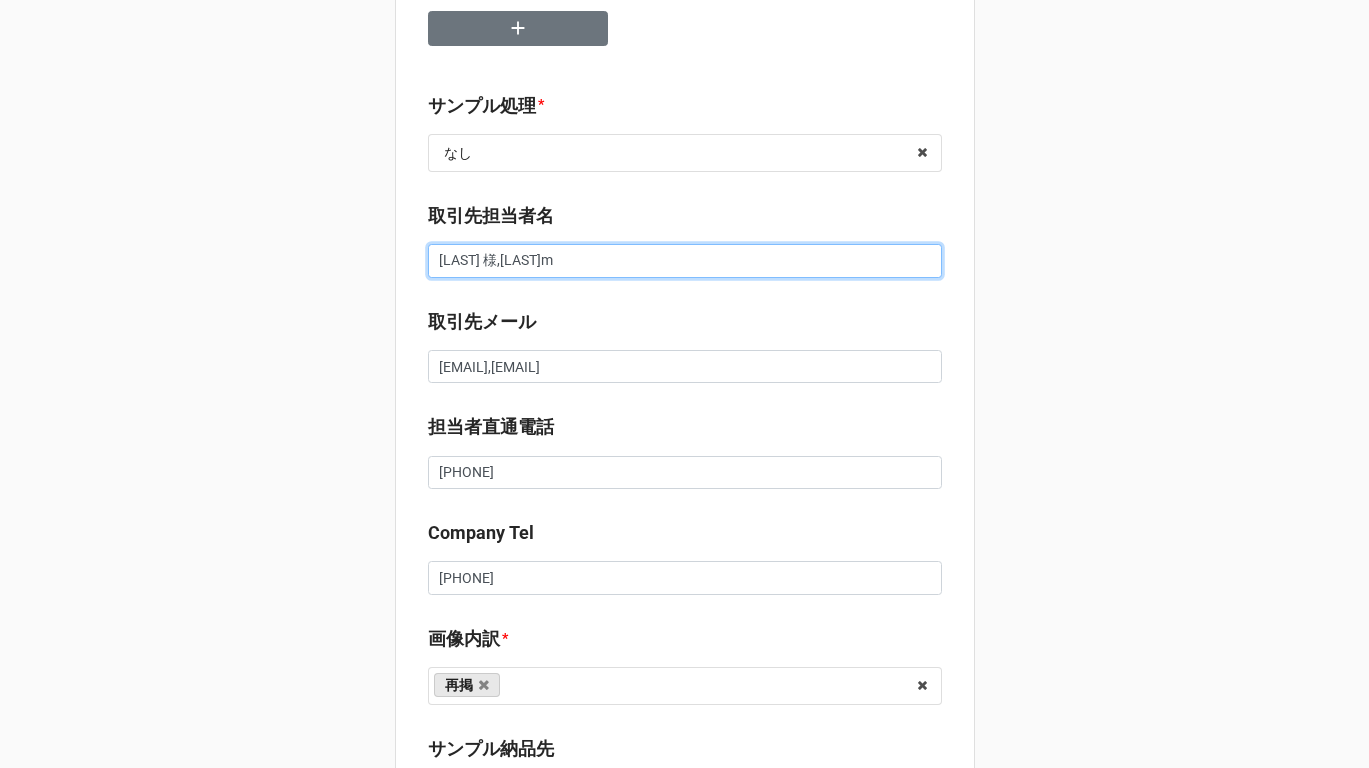 type on "x" 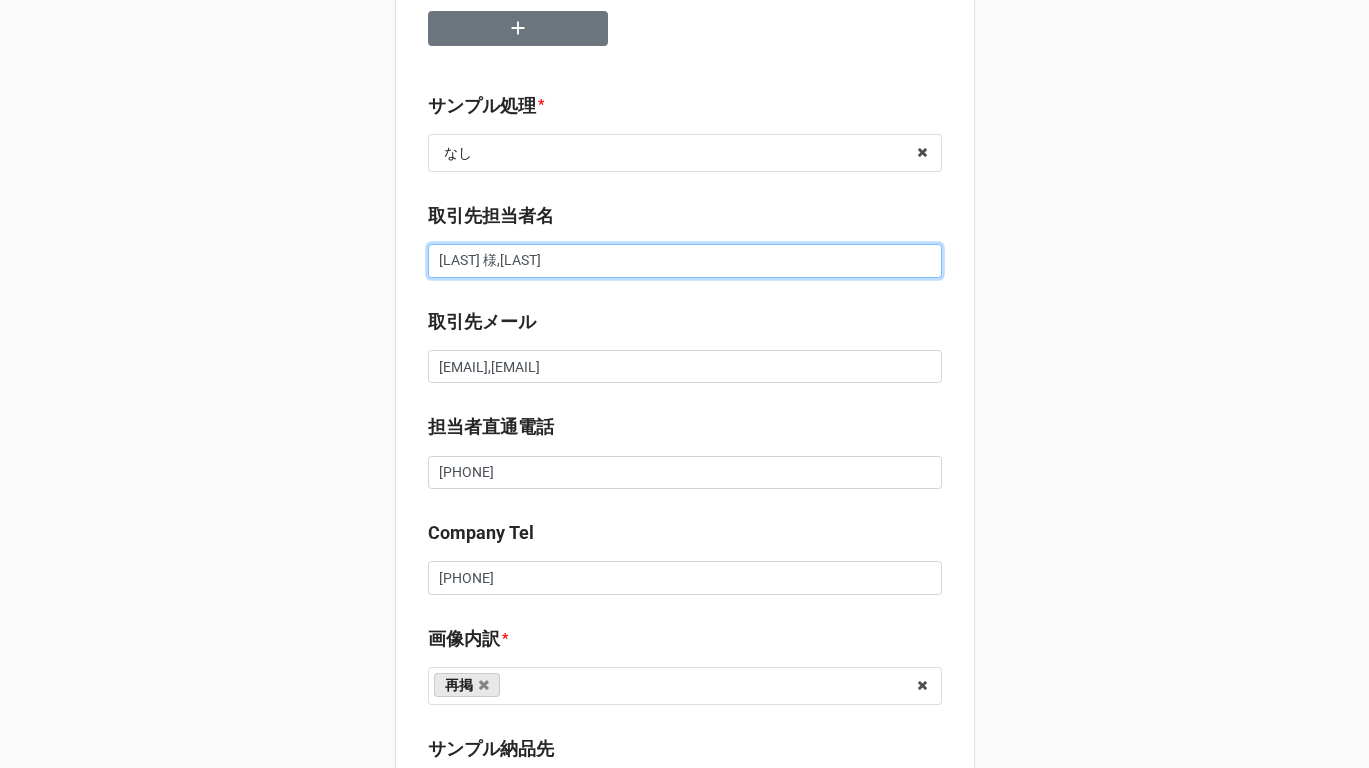 type on "x" 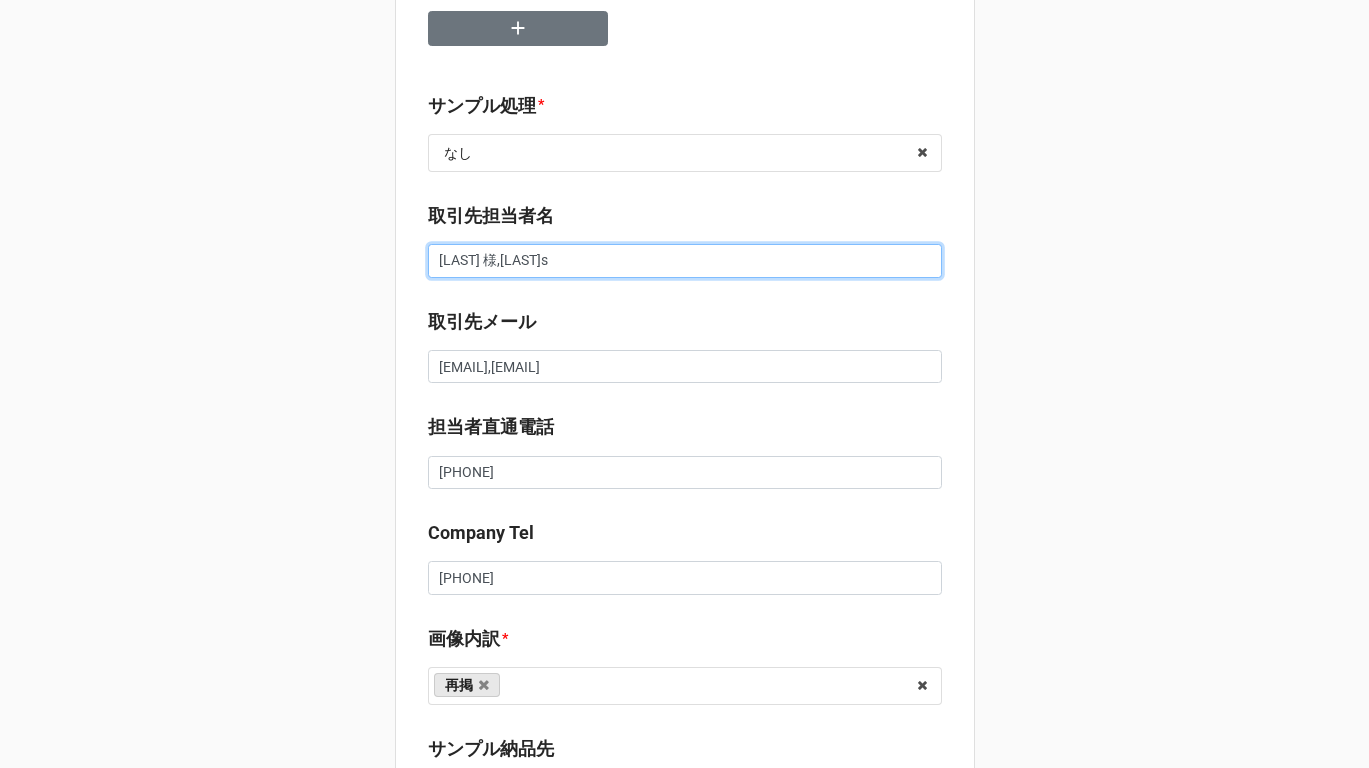type on "加藤 様,松山さ" 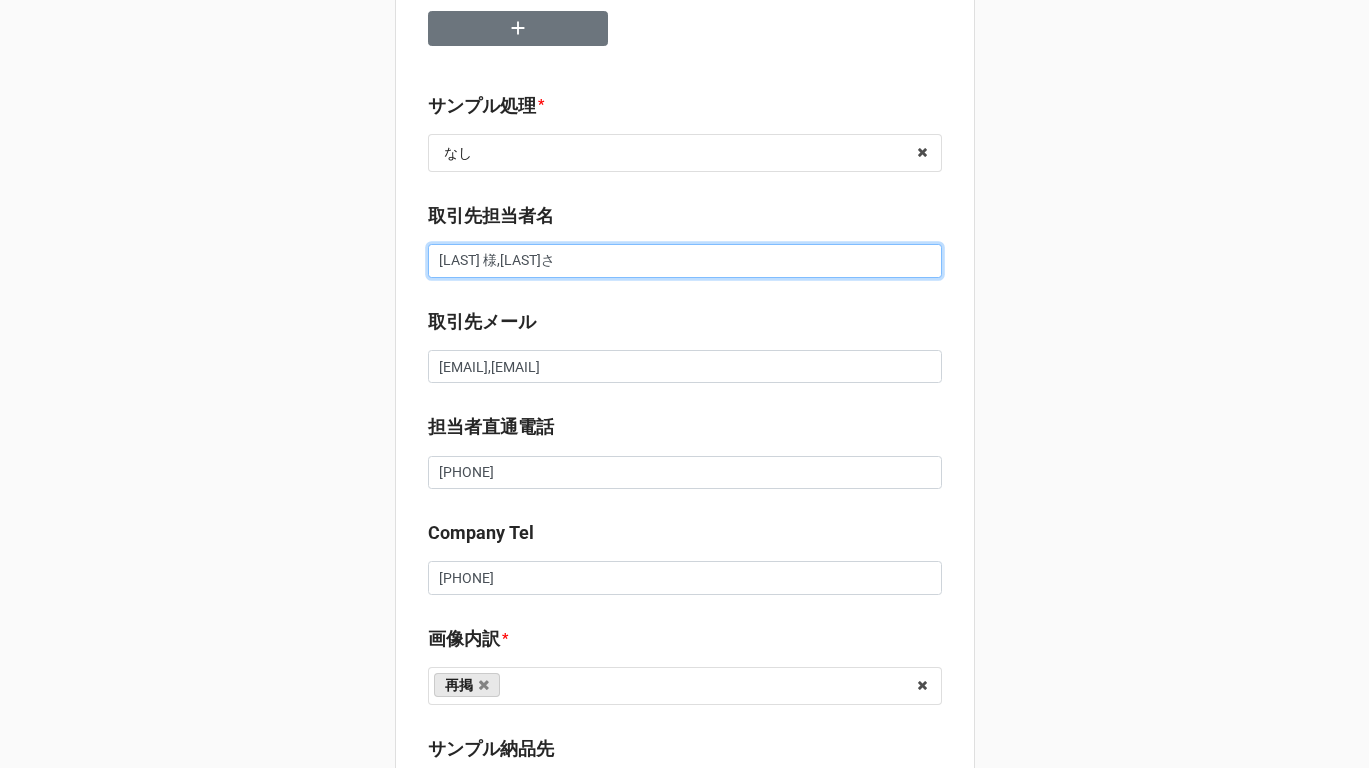 type on "x" 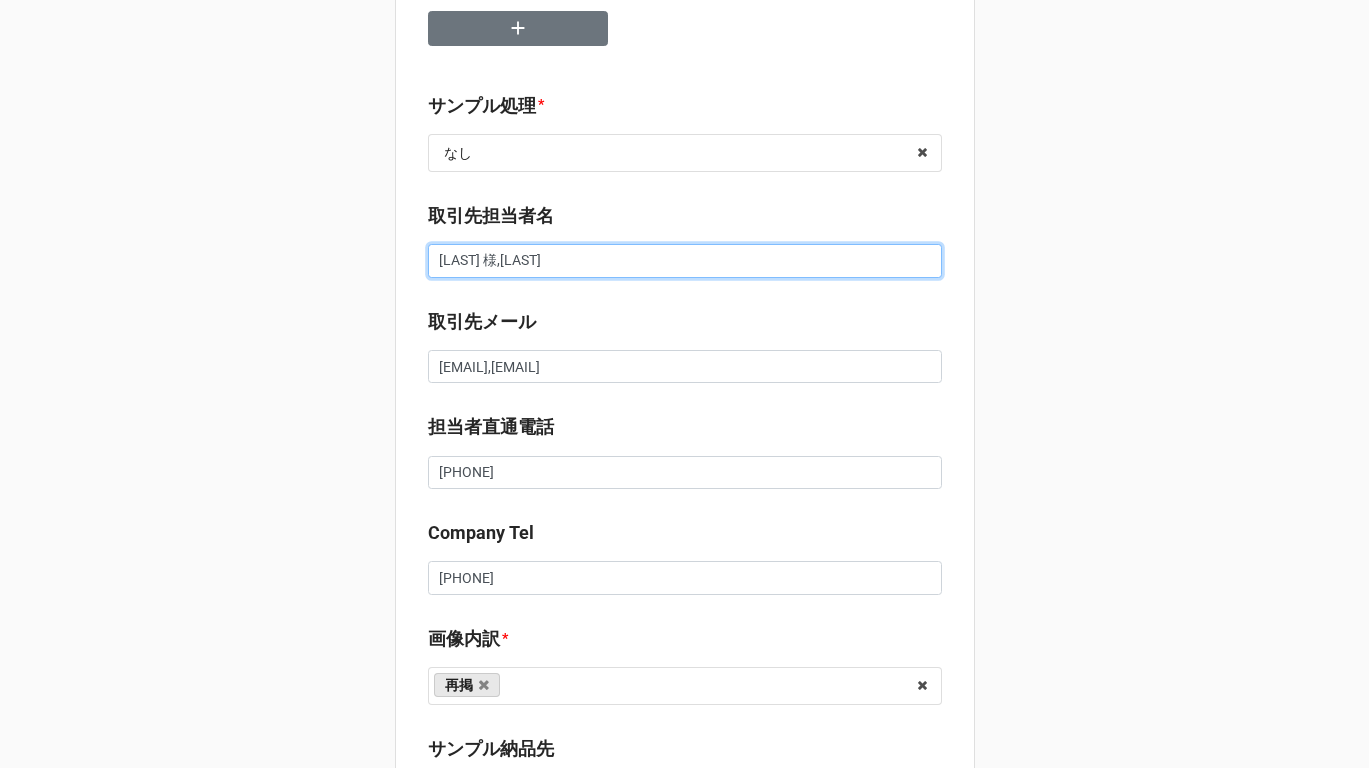 type on "x" 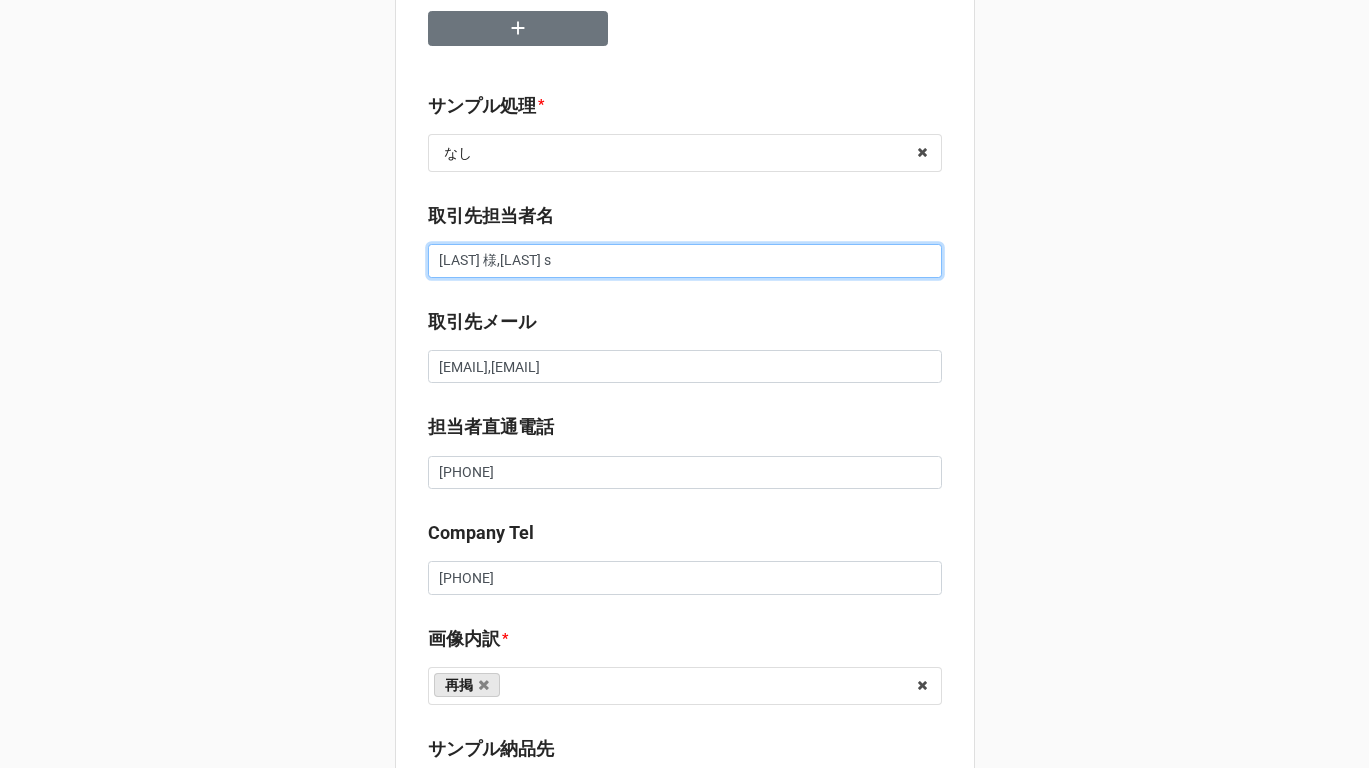 type on "x" 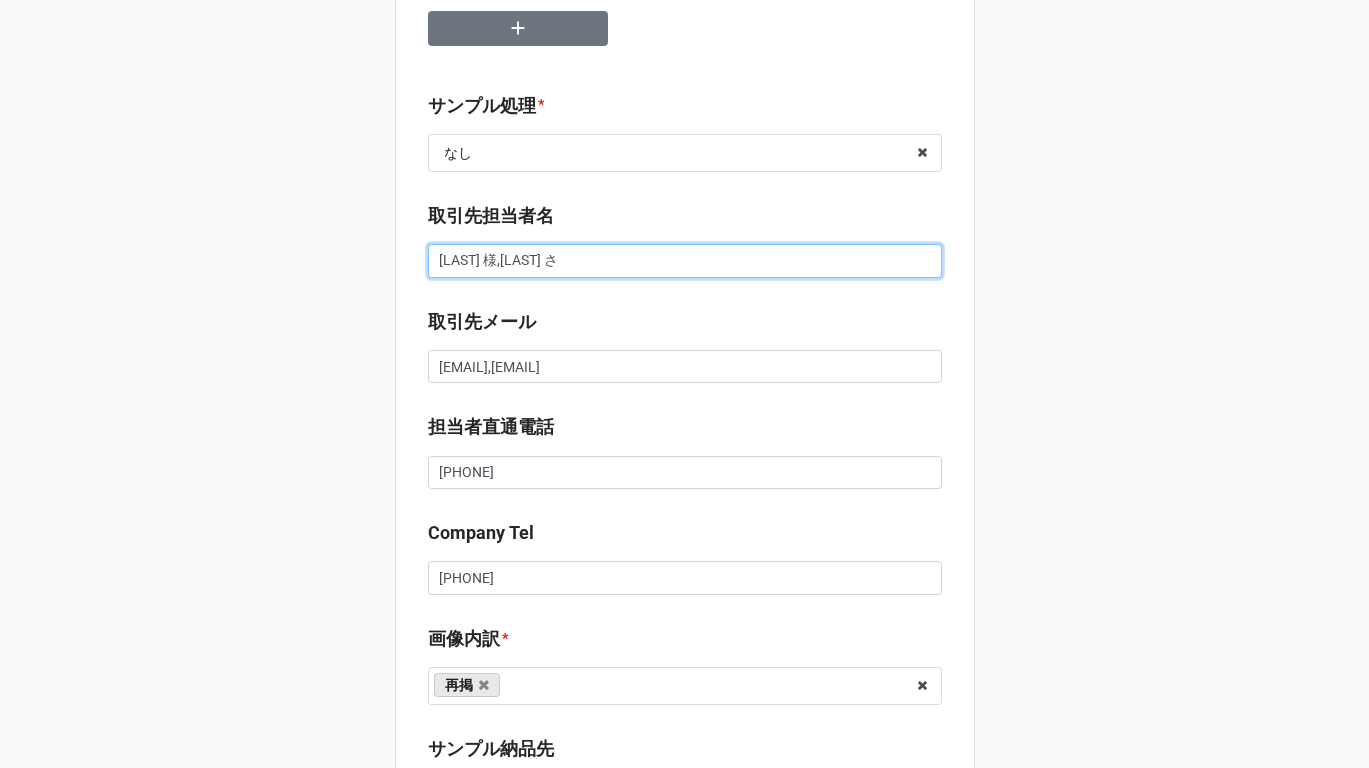 type on "x" 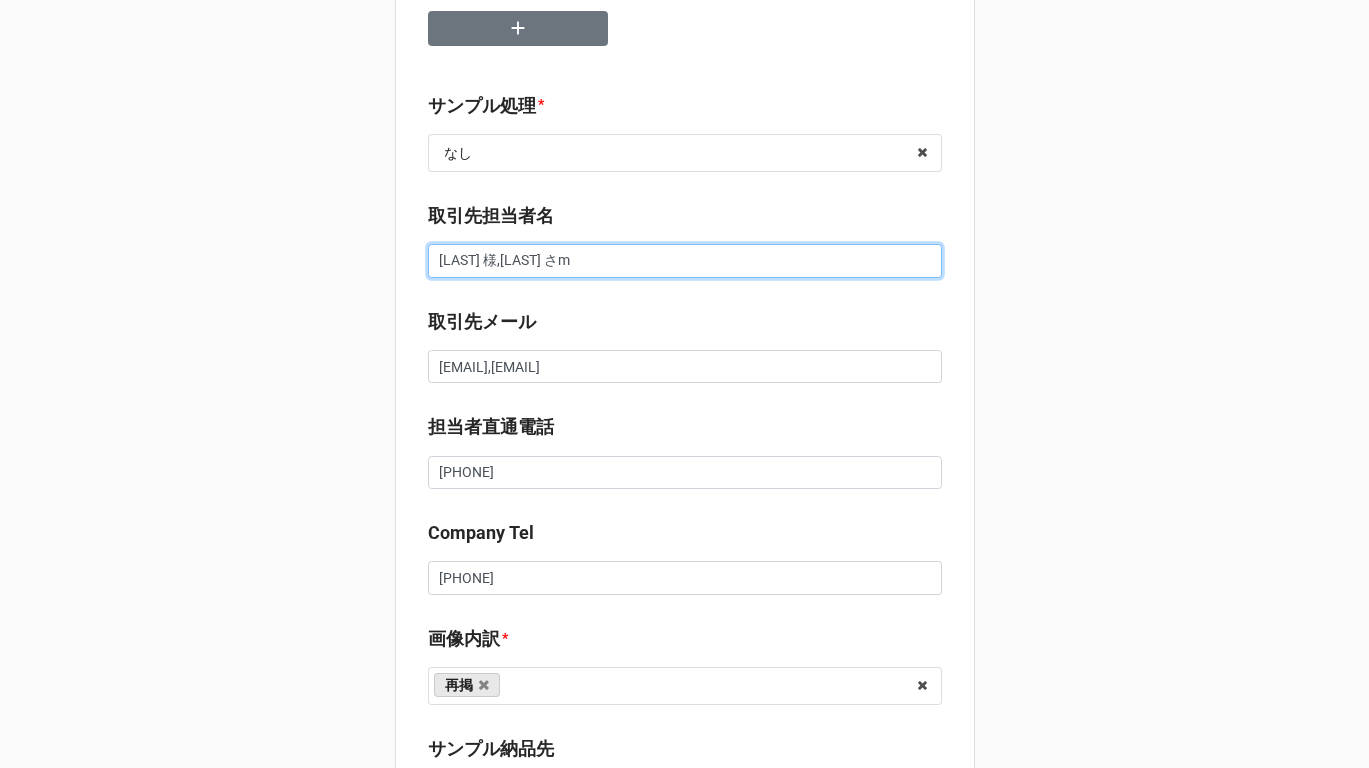 type on "[LAST] 様,[LAST] 様" 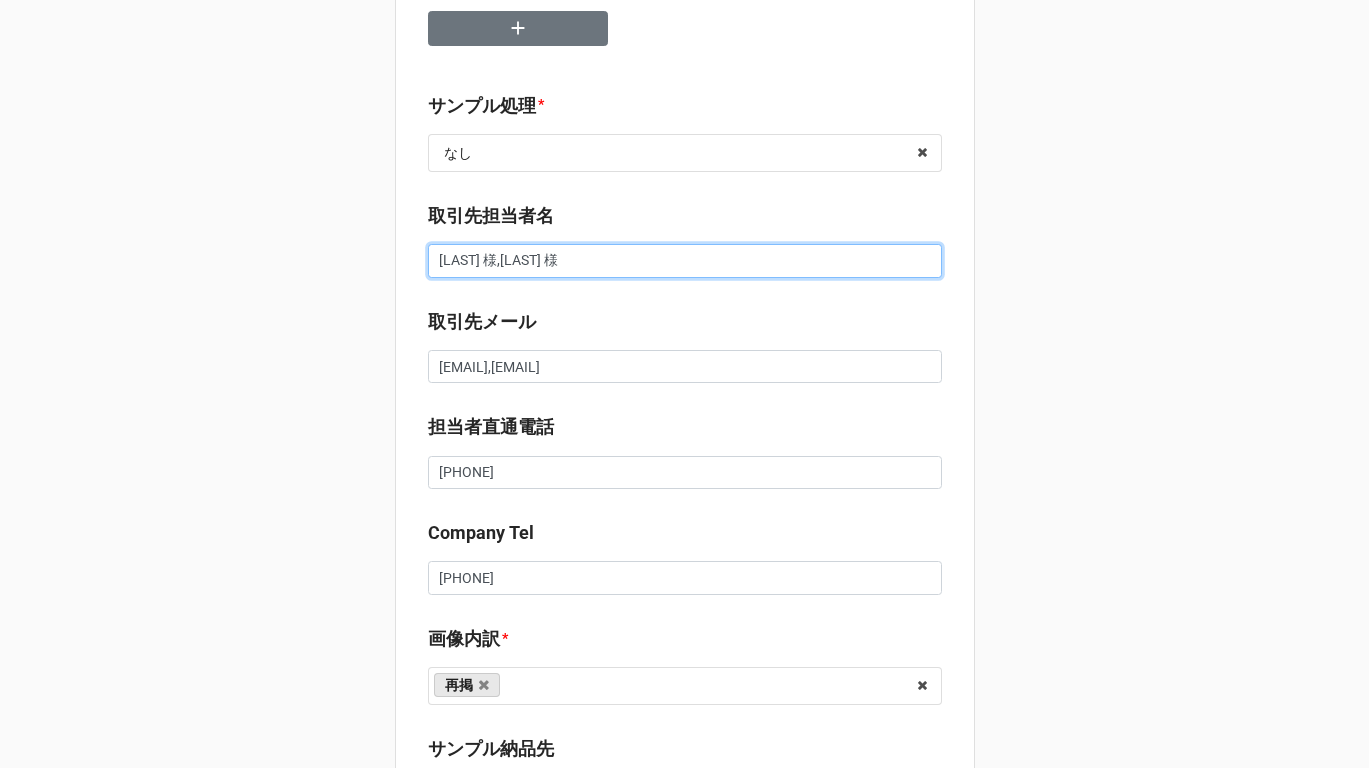 type on "x" 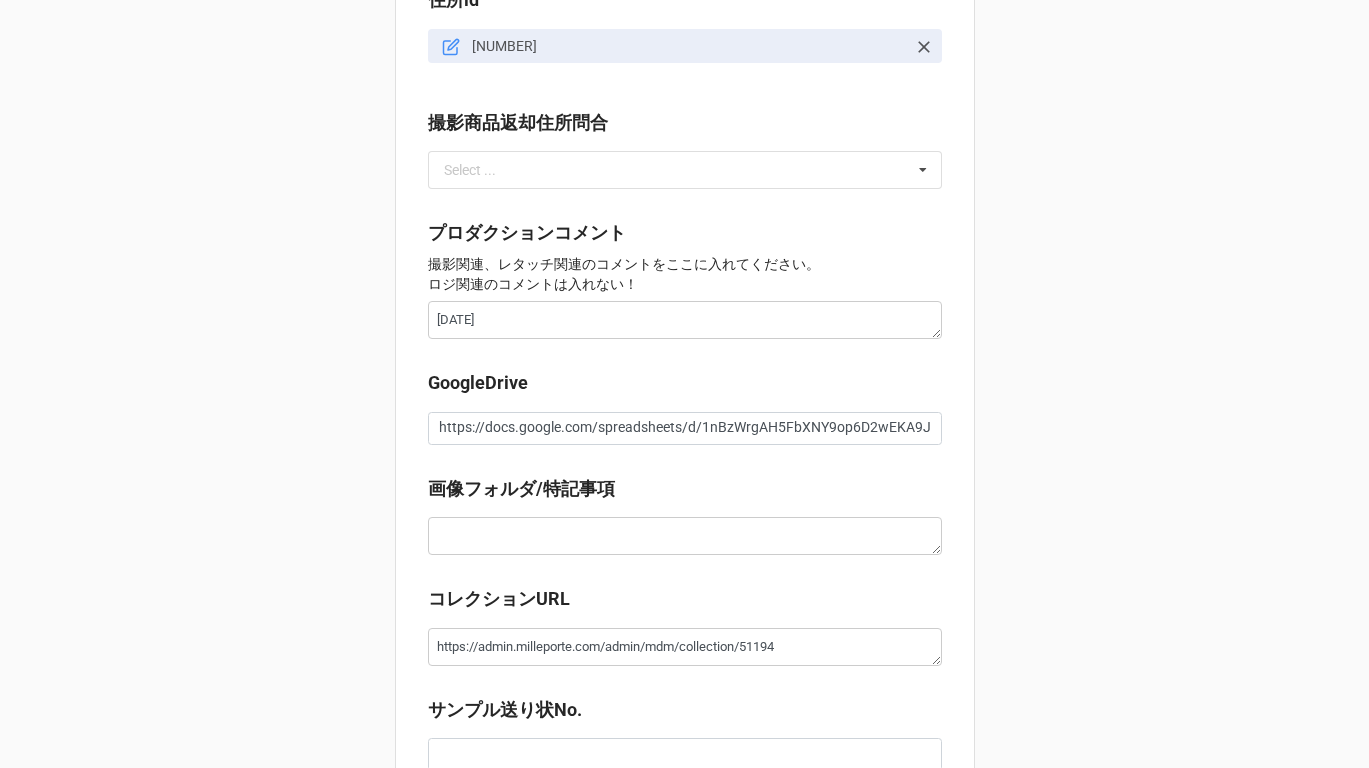 scroll, scrollTop: 2548, scrollLeft: 0, axis: vertical 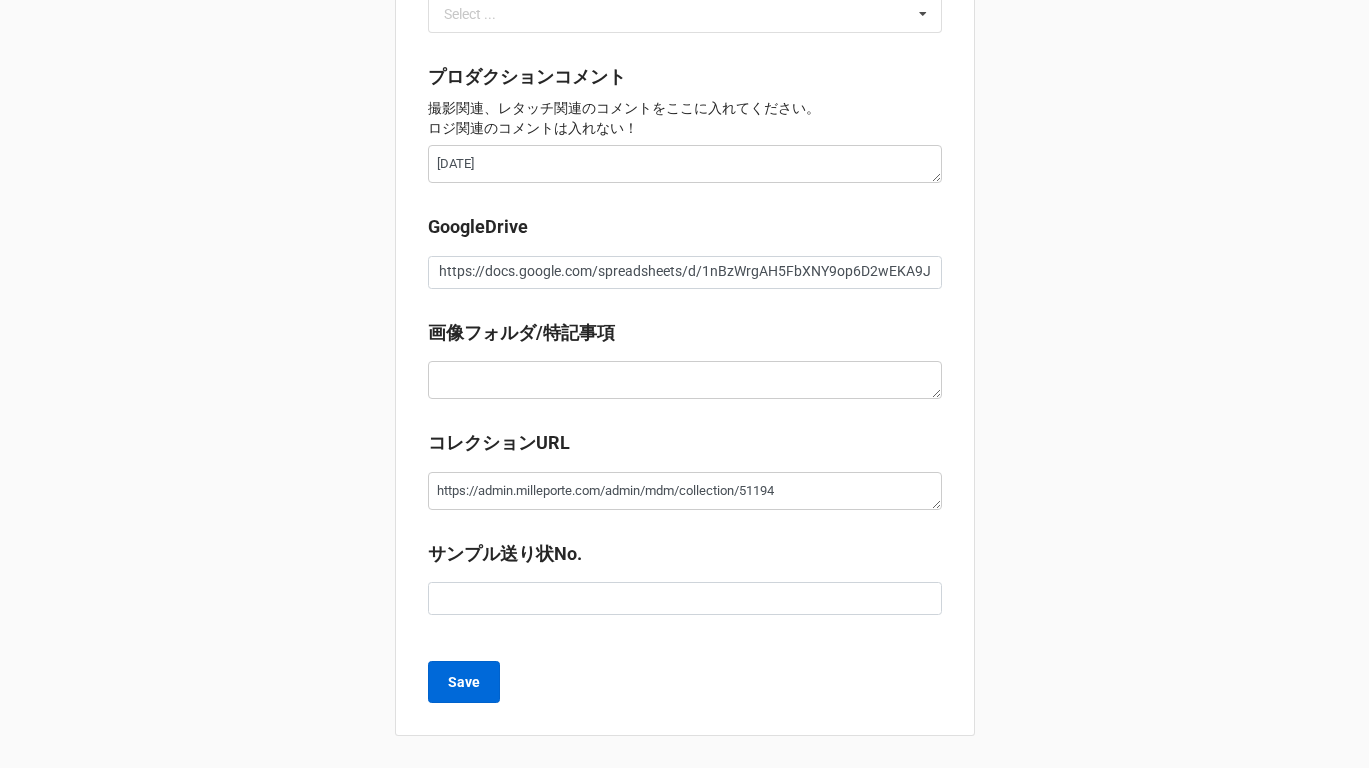 type on "[LAST] 様,[LAST] 様" 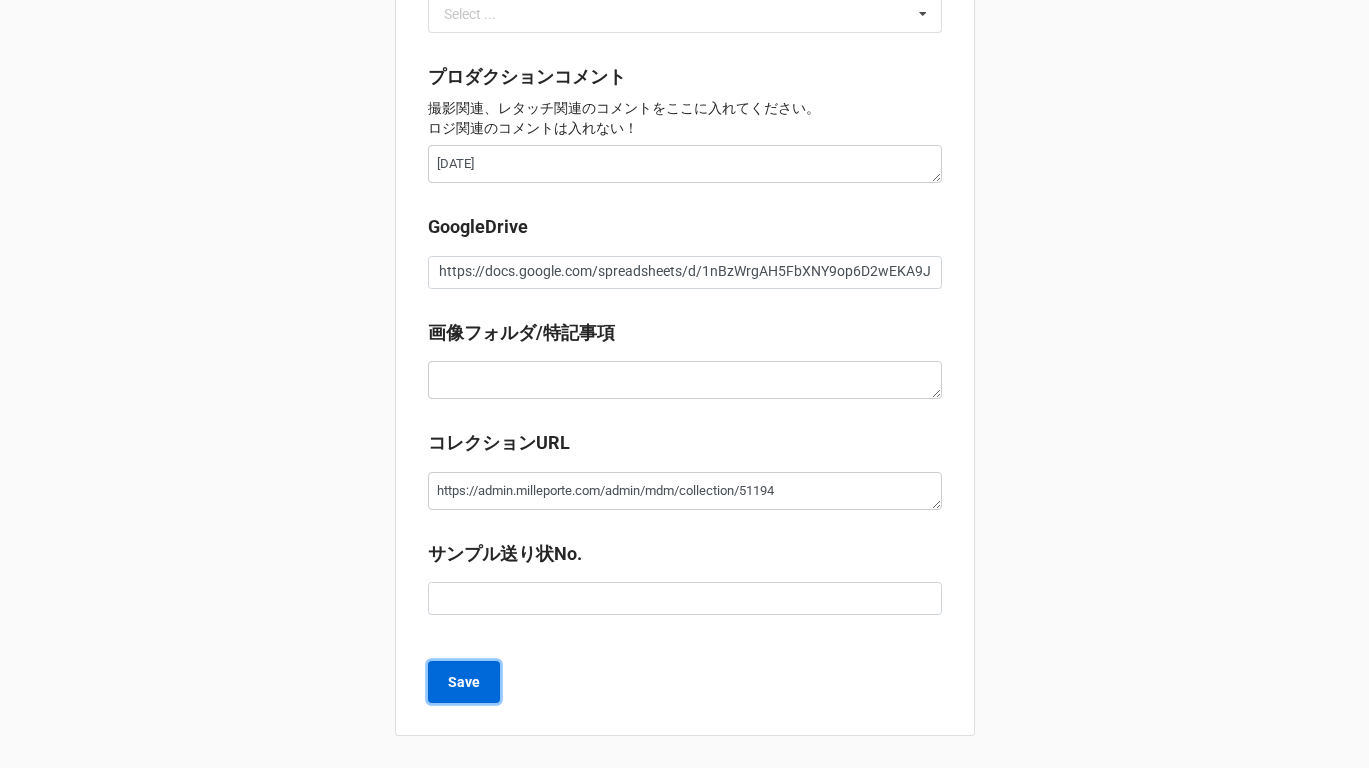 click on "Save" at bounding box center [464, 682] 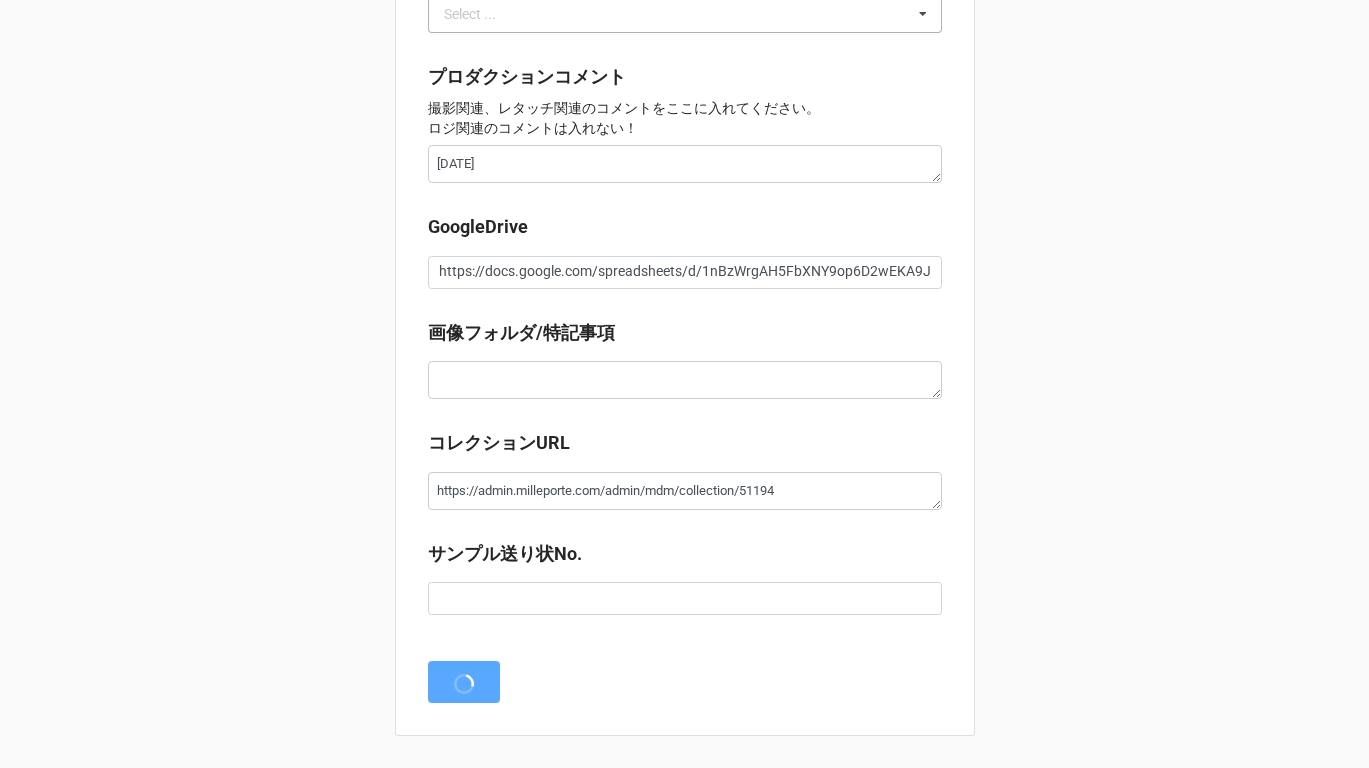 scroll, scrollTop: 0, scrollLeft: 0, axis: both 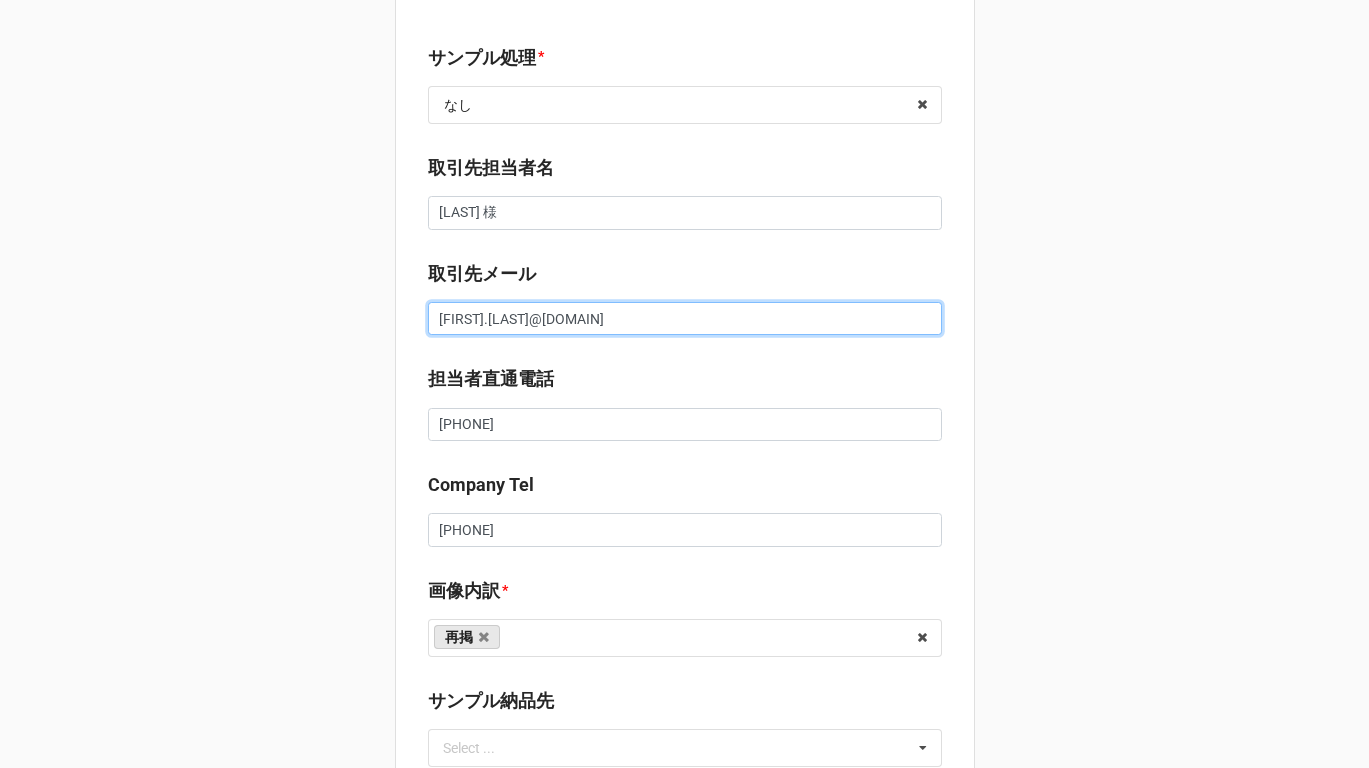 click on "[EMAIL]" at bounding box center (685, 319) 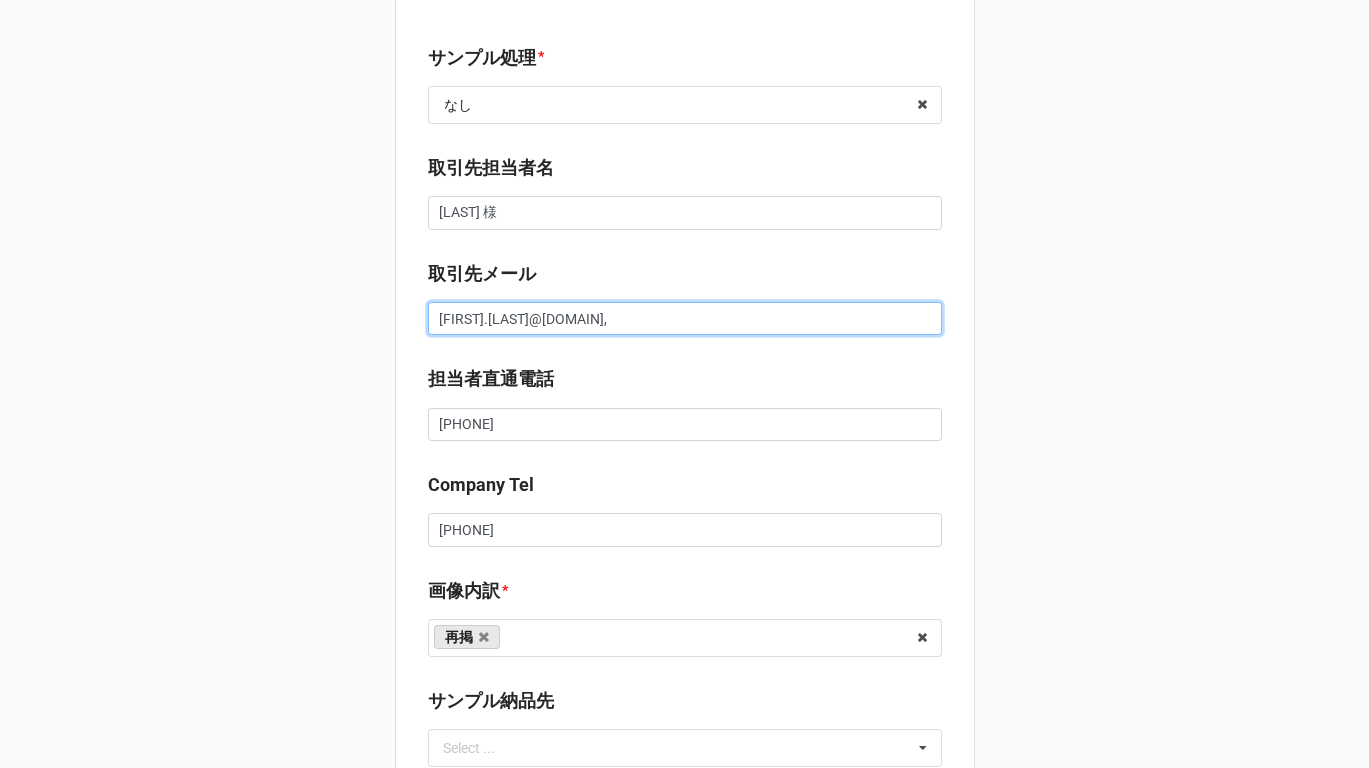paste on "[EMAIL]" 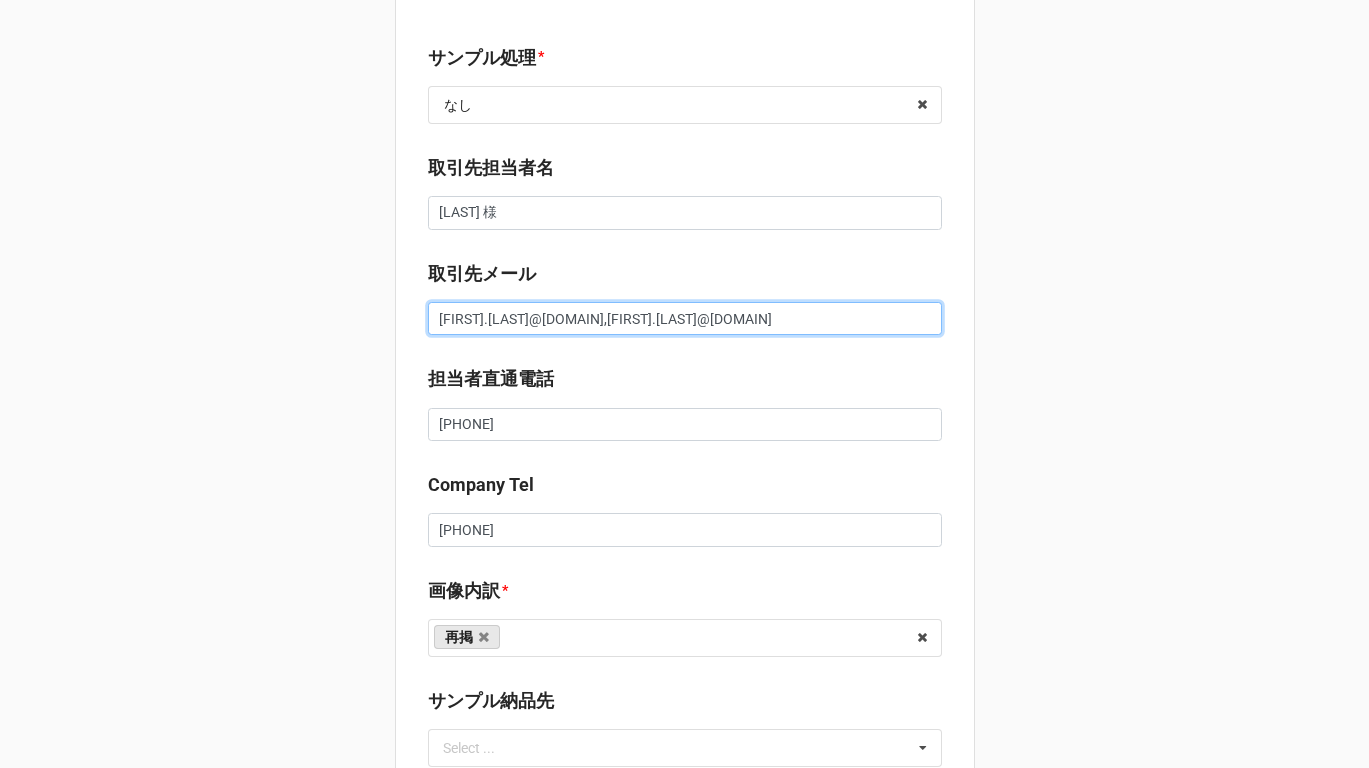 type on "[EMAIL],[EMAIL]" 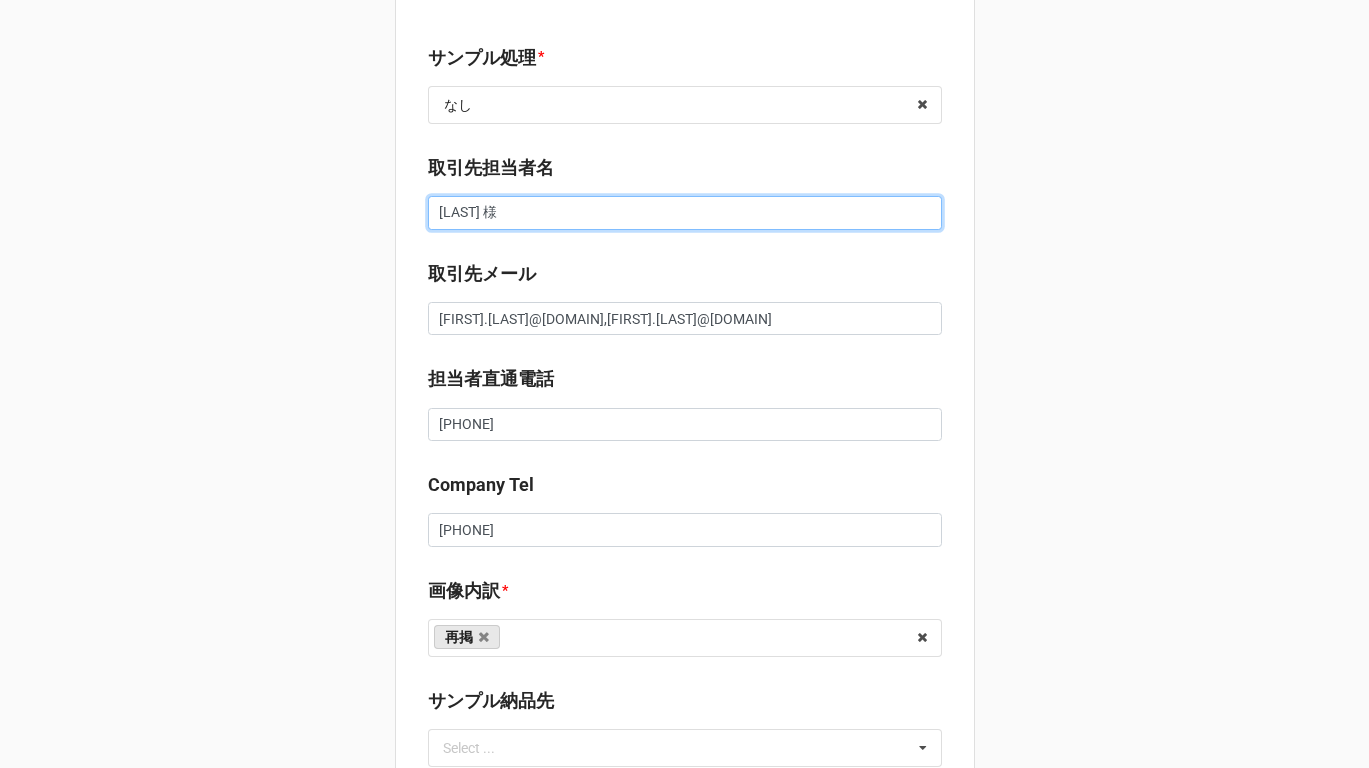 click on "[LAST] 様" at bounding box center [685, 213] 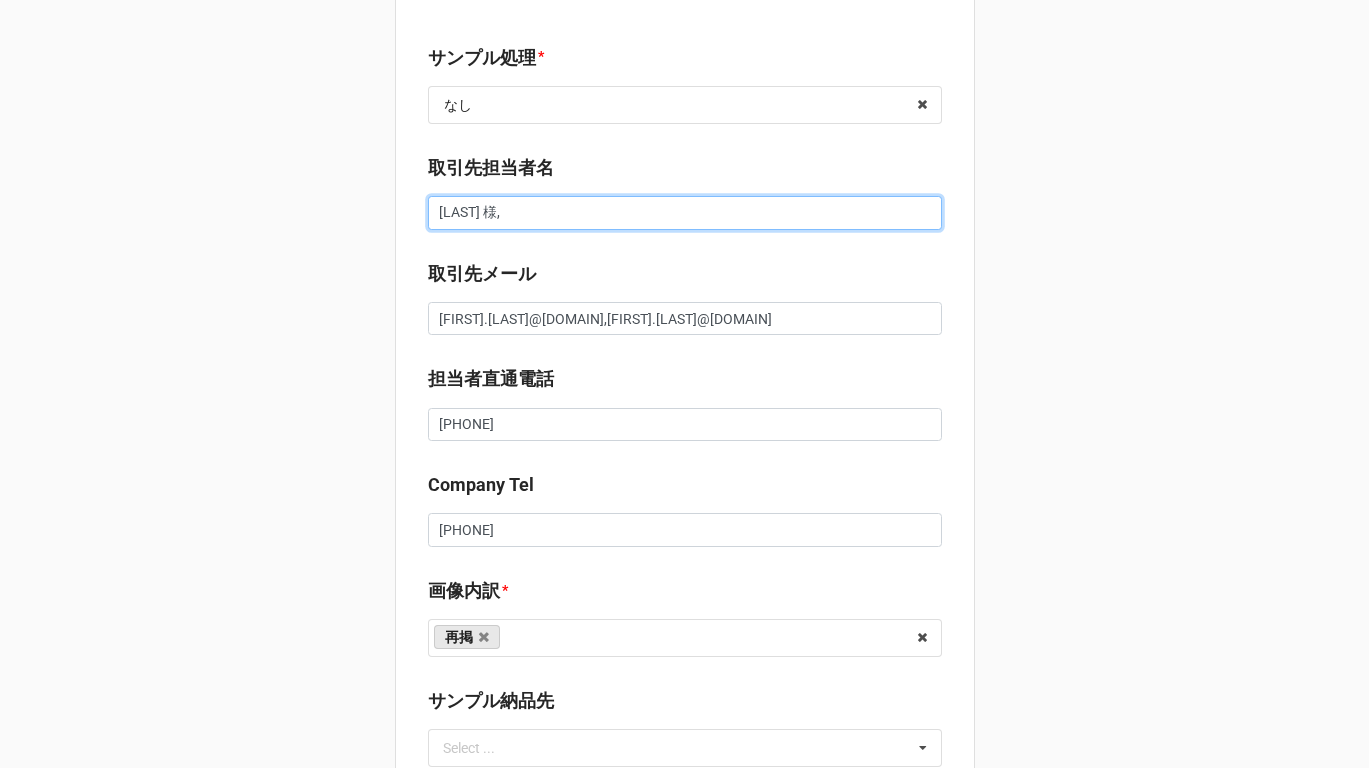 type on "x" 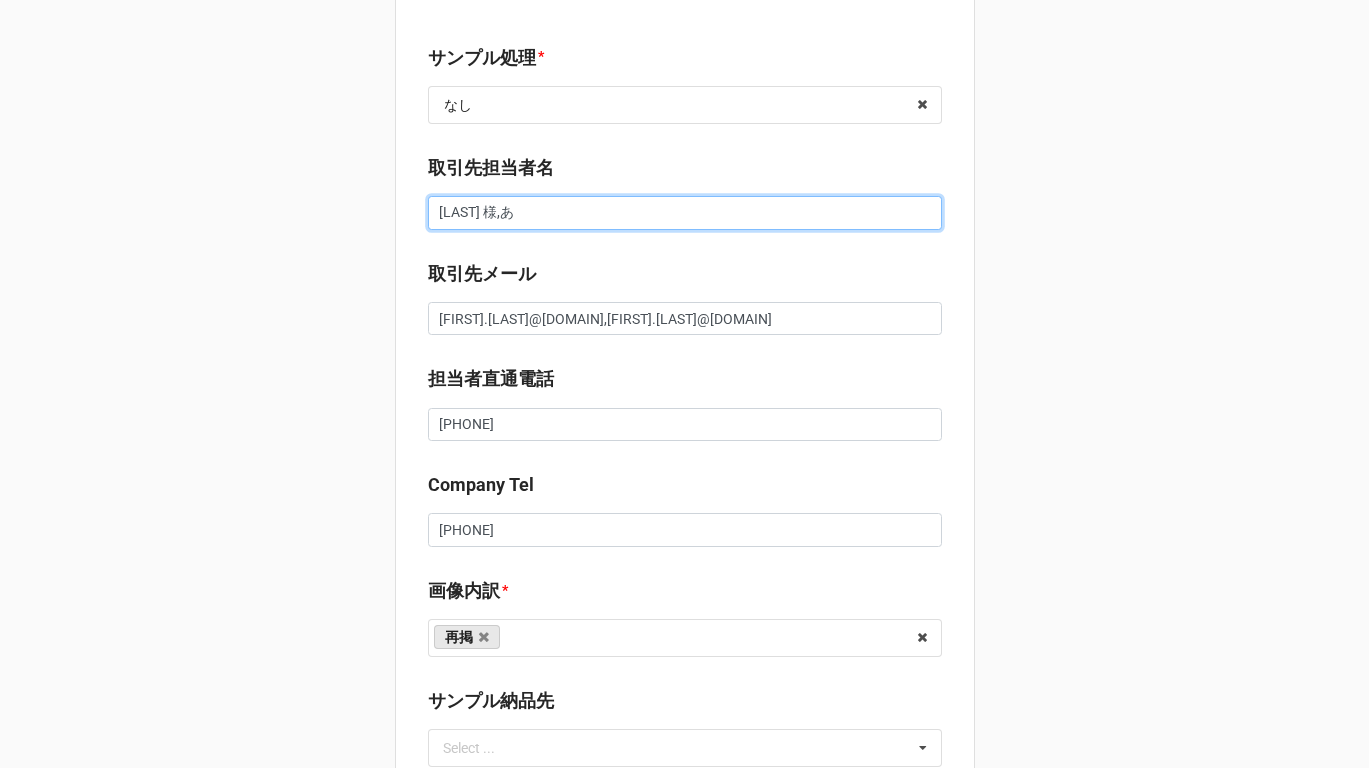 type on "x" 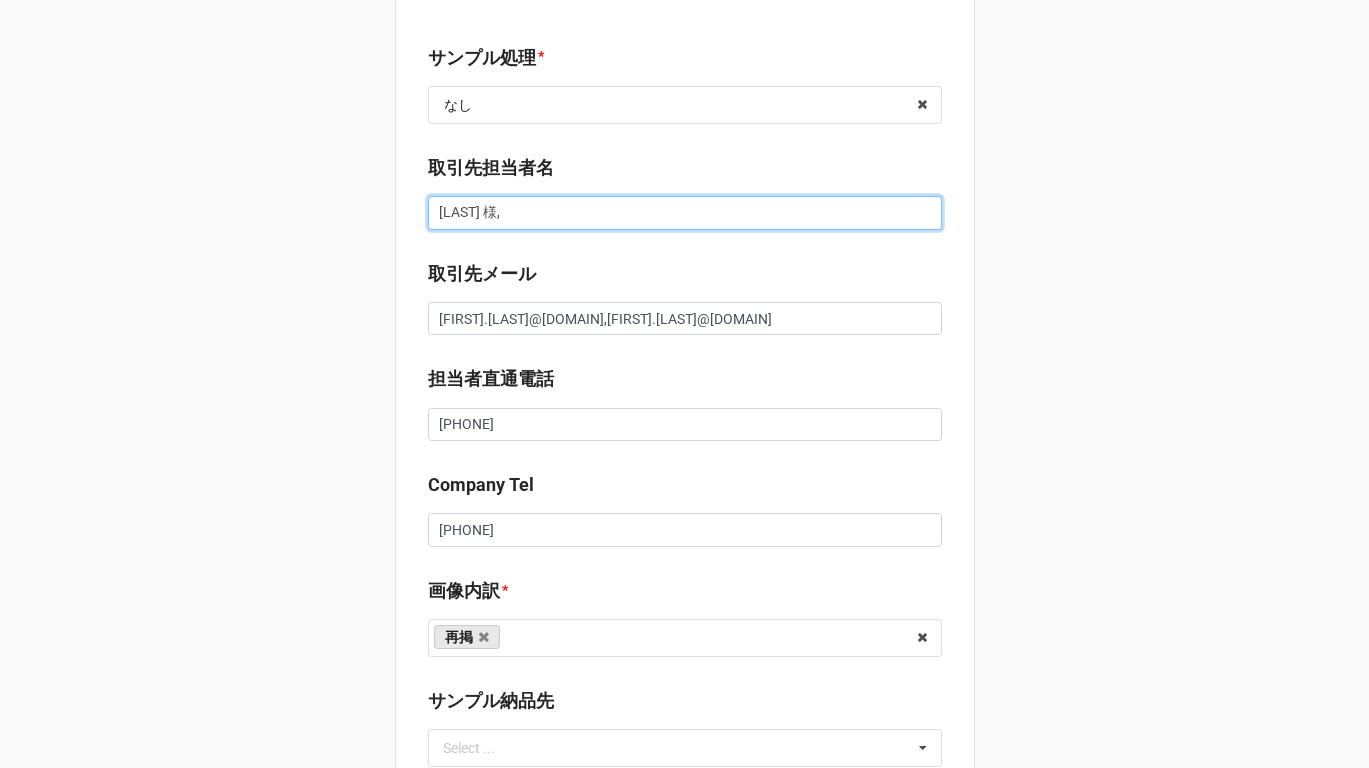 type on "x" 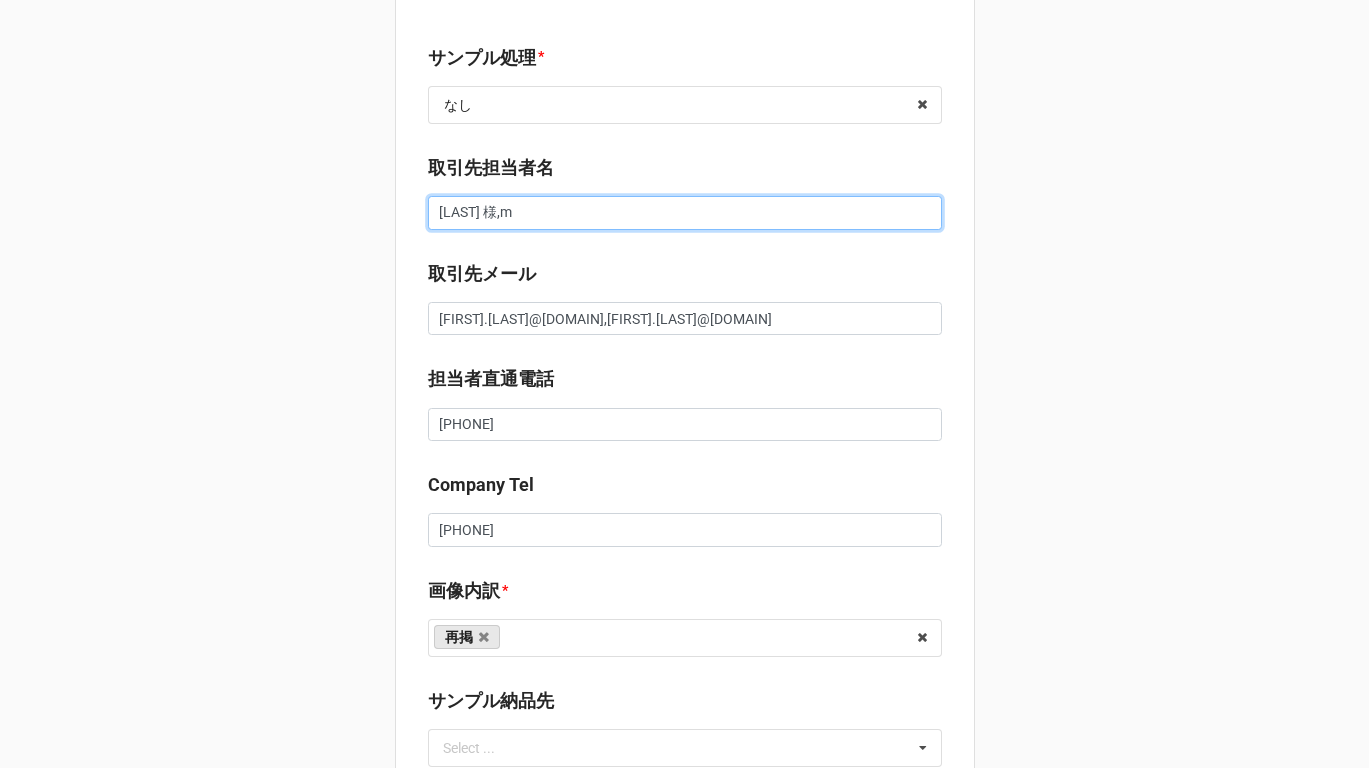 type on "[LAST] 様," 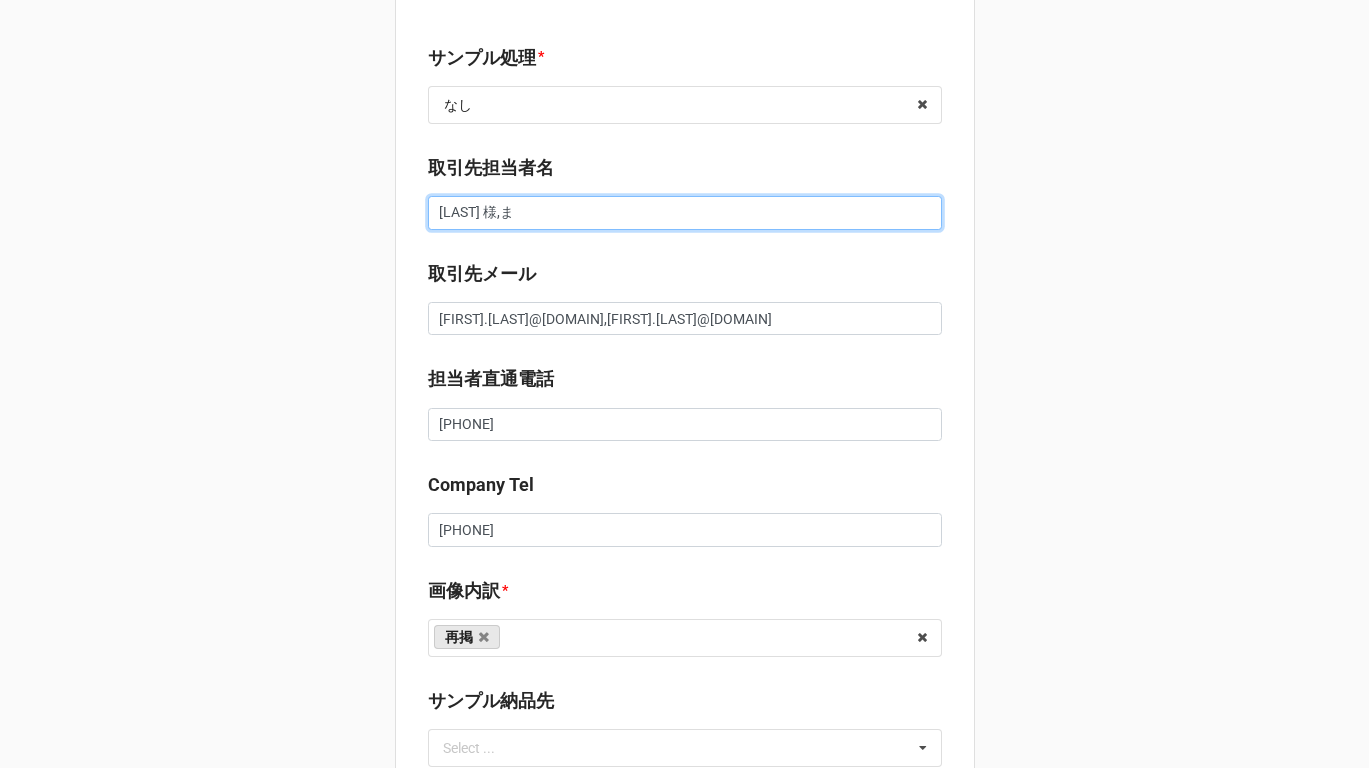 type on "x" 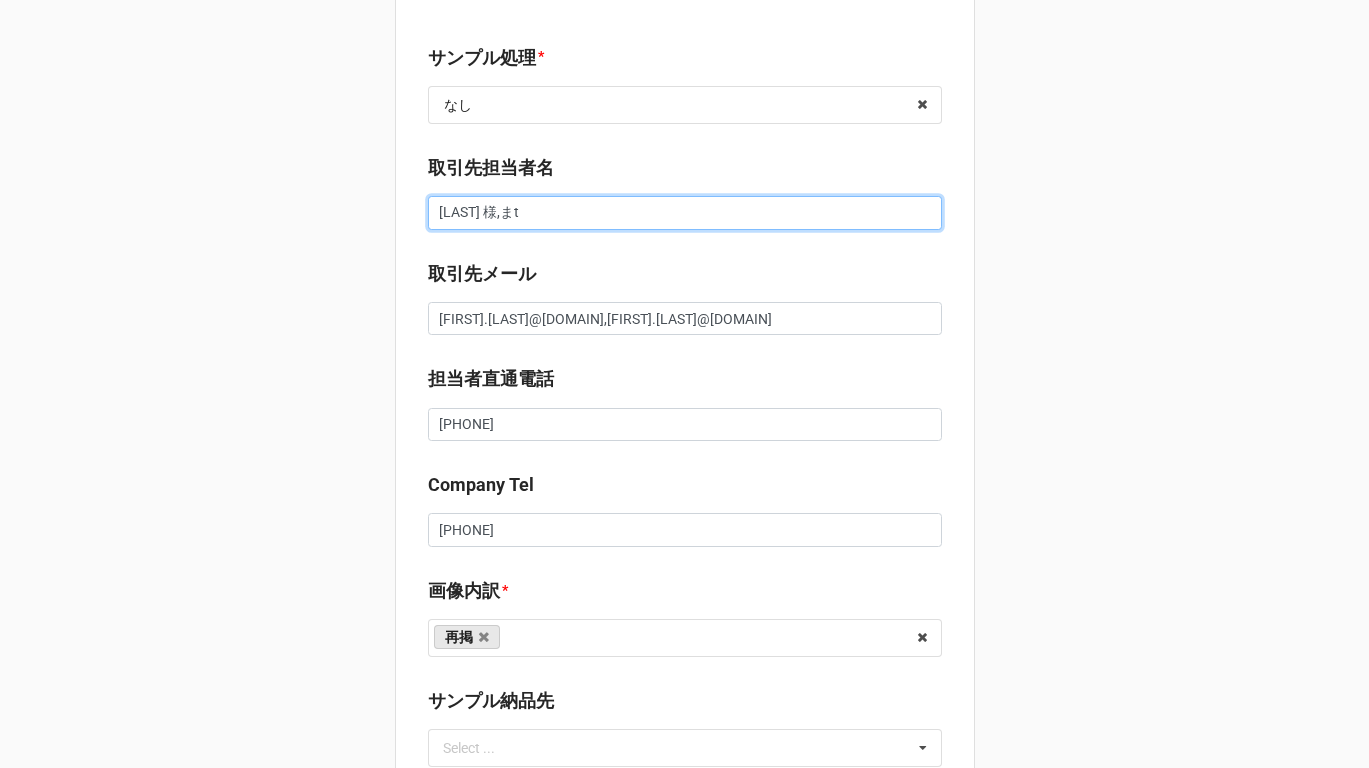 type on "x" 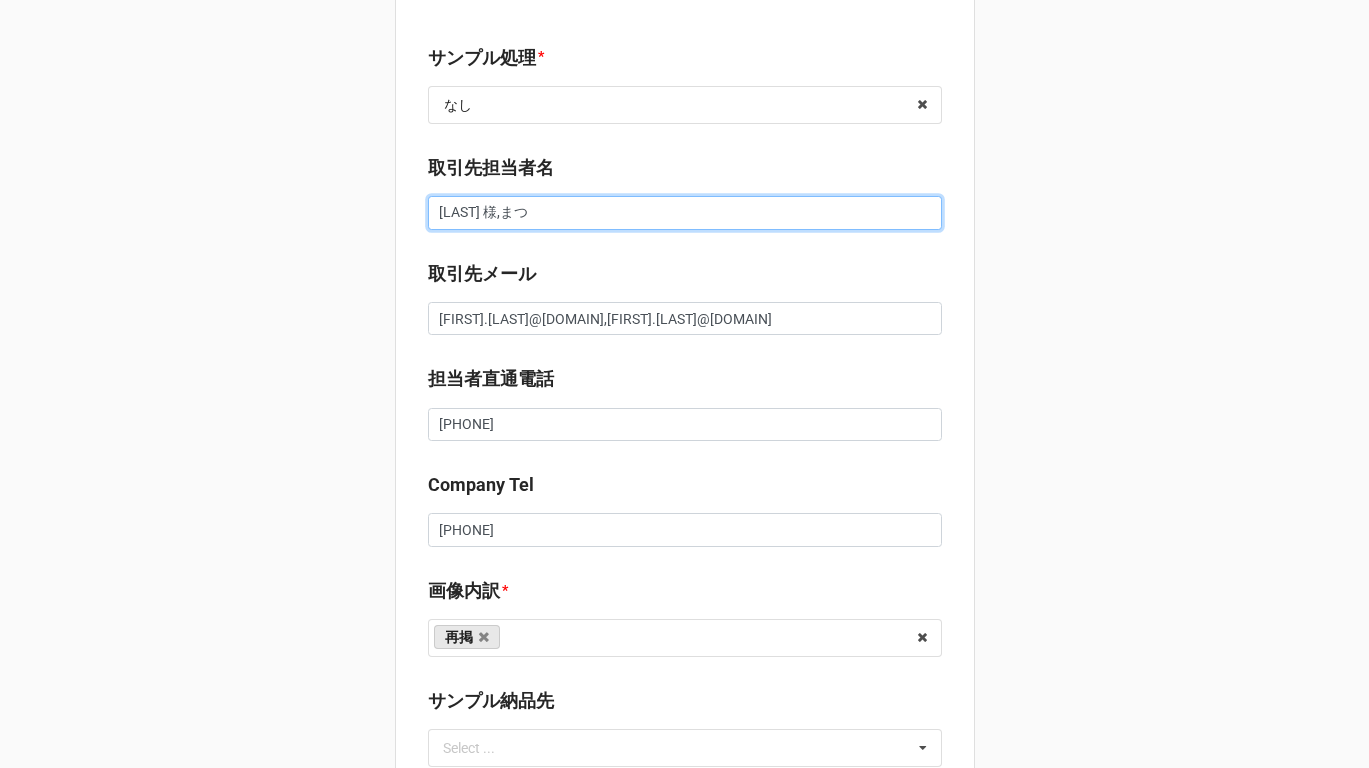 type on "x" 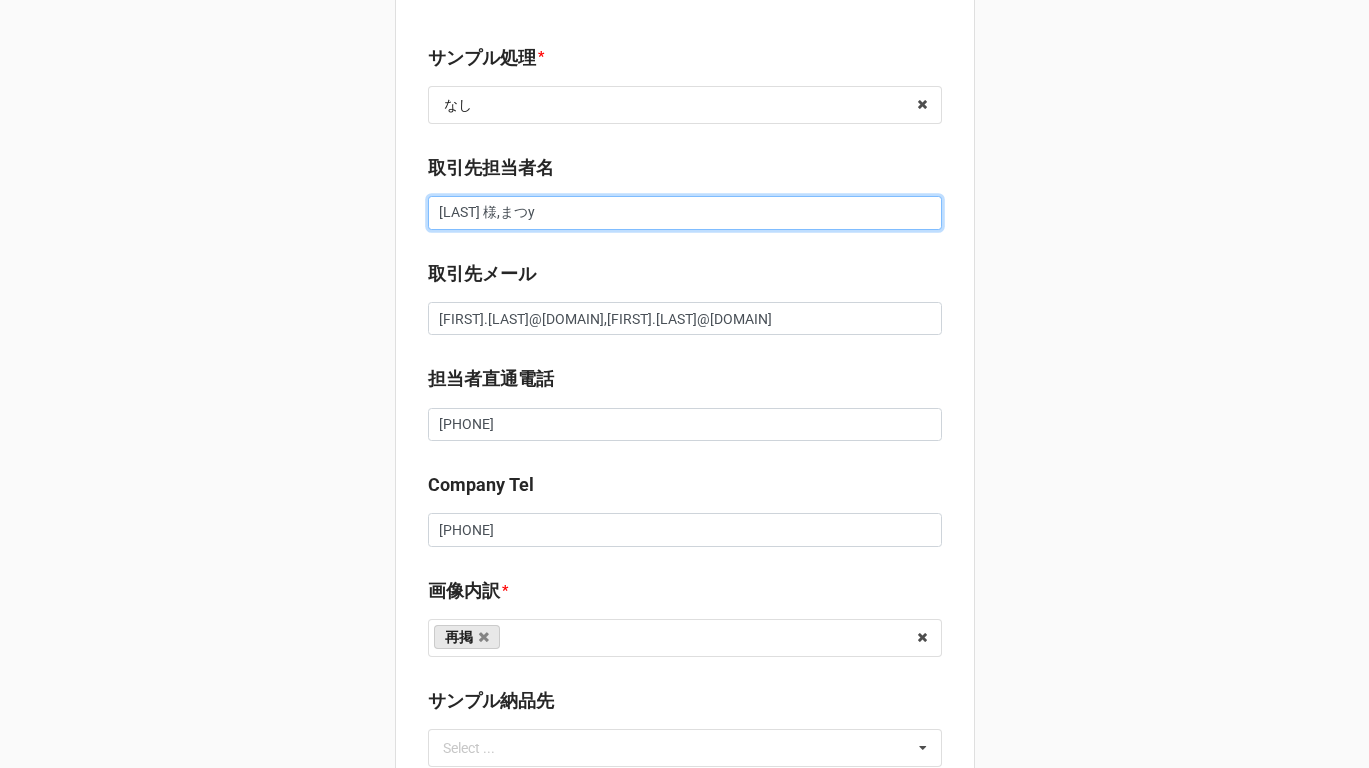 type on "x" 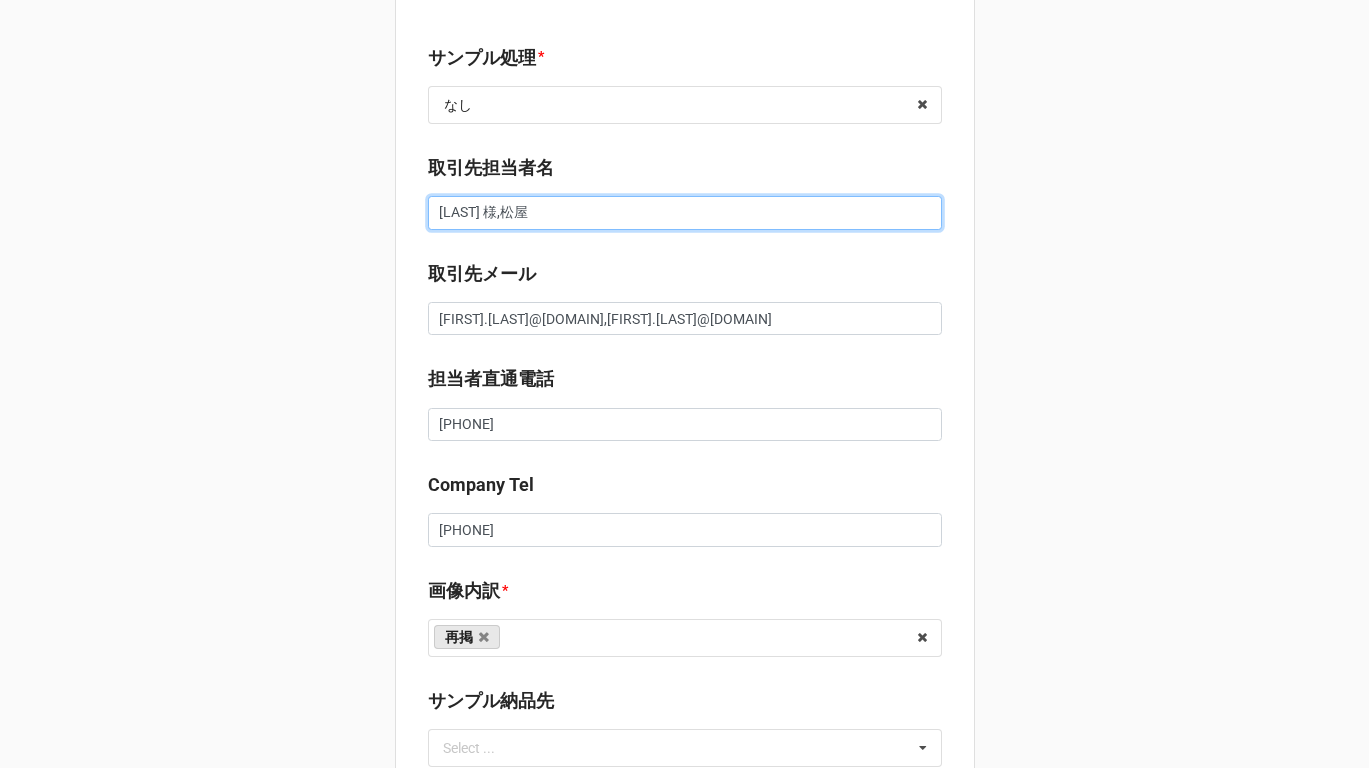 type on "x" 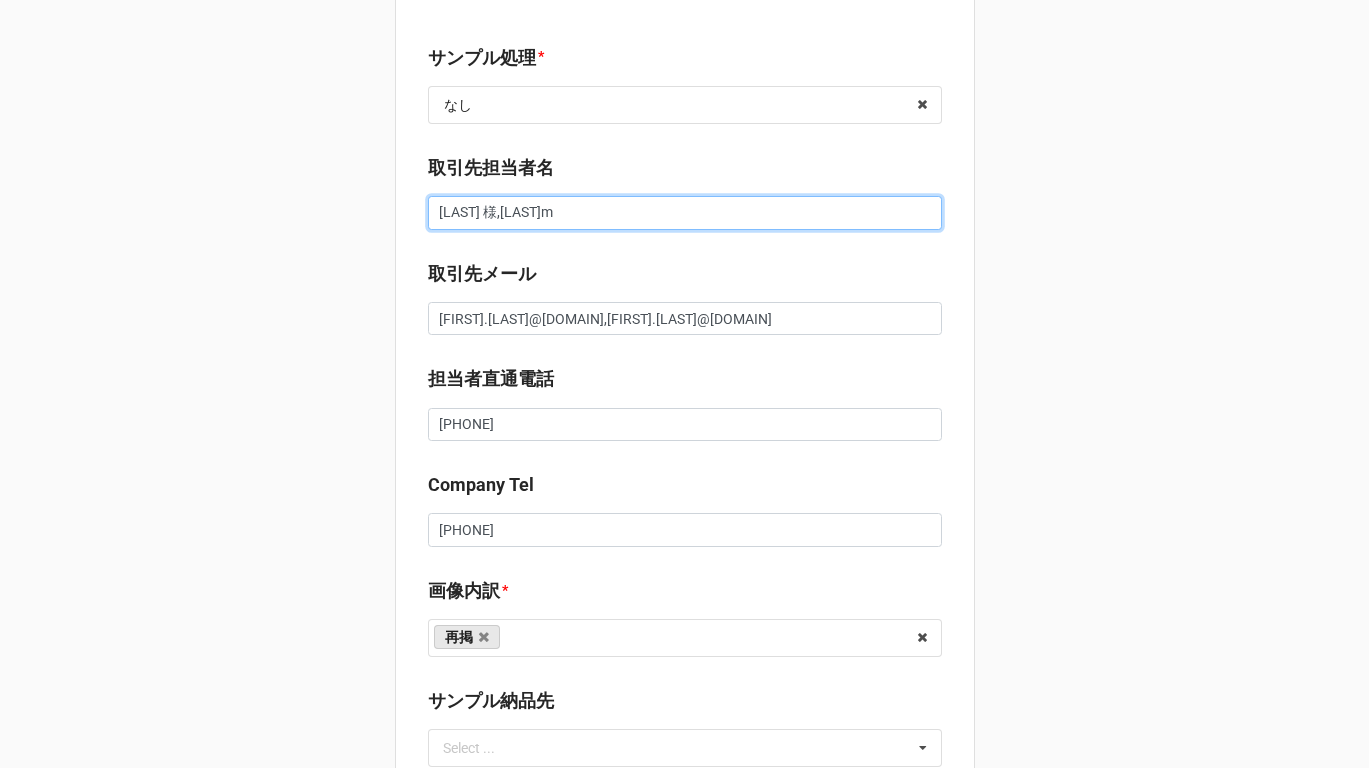 type on "x" 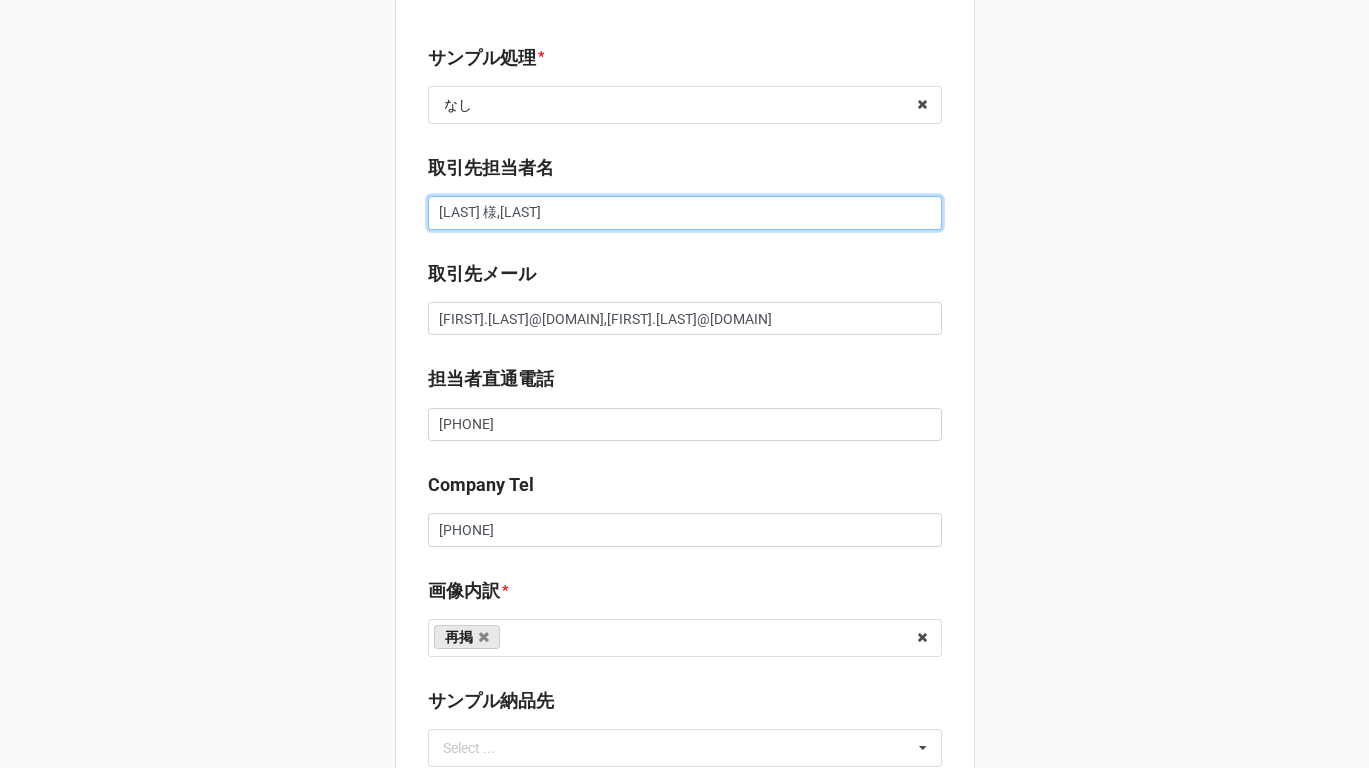 type on "x" 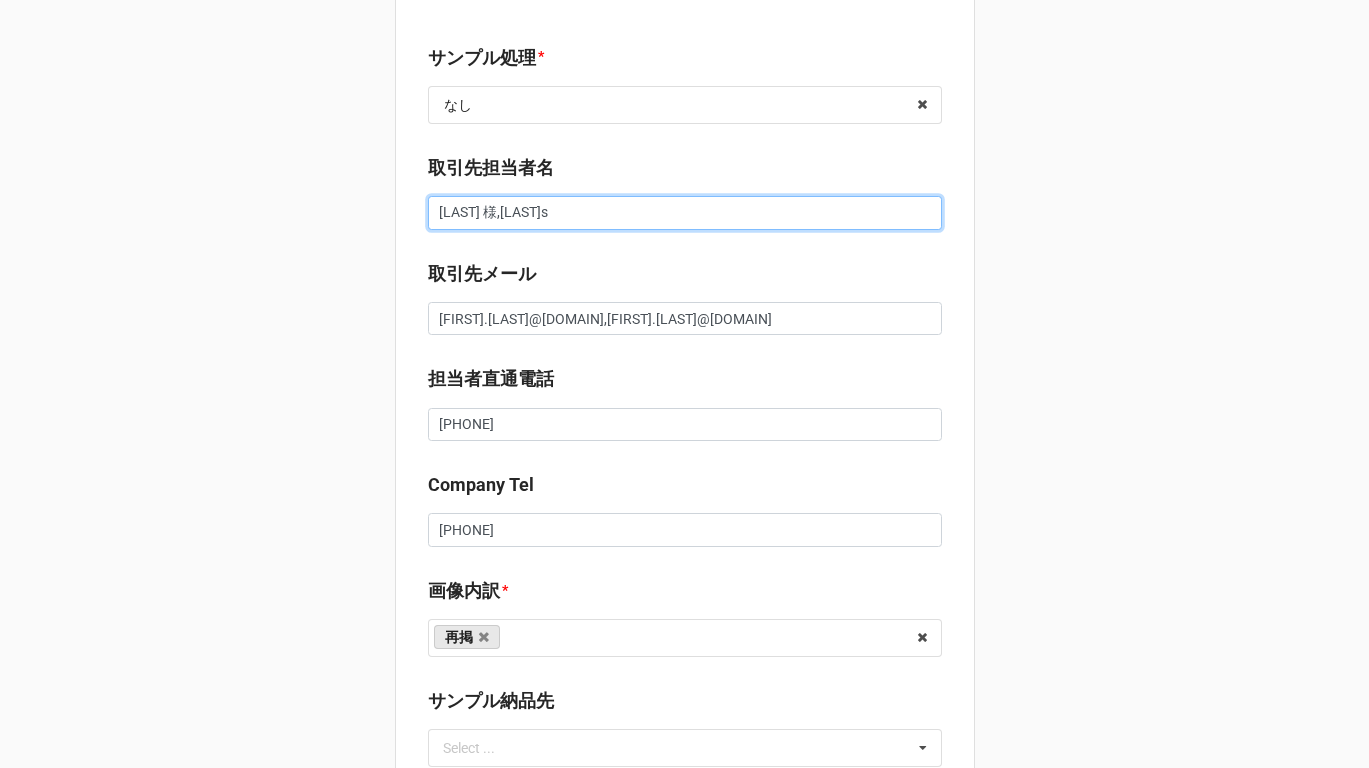 type on "x" 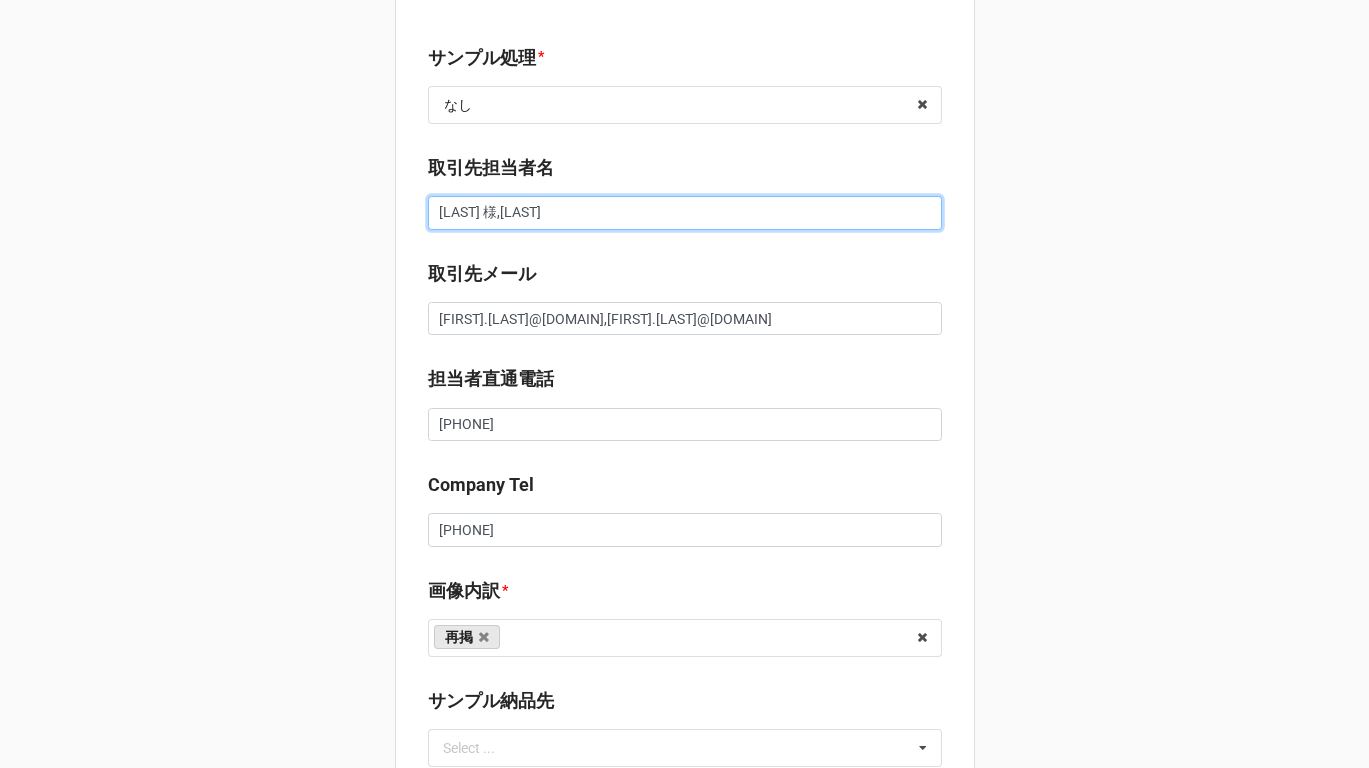 type on "x" 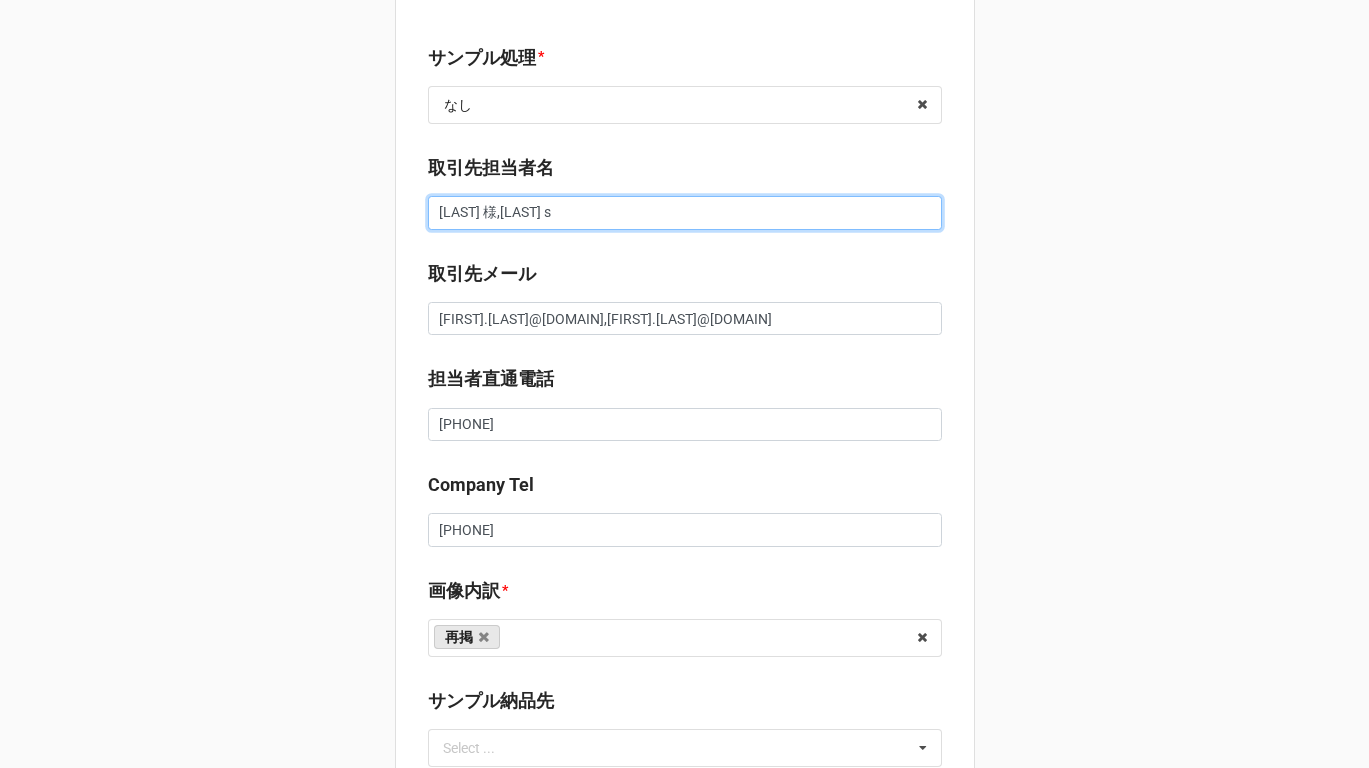 type on "x" 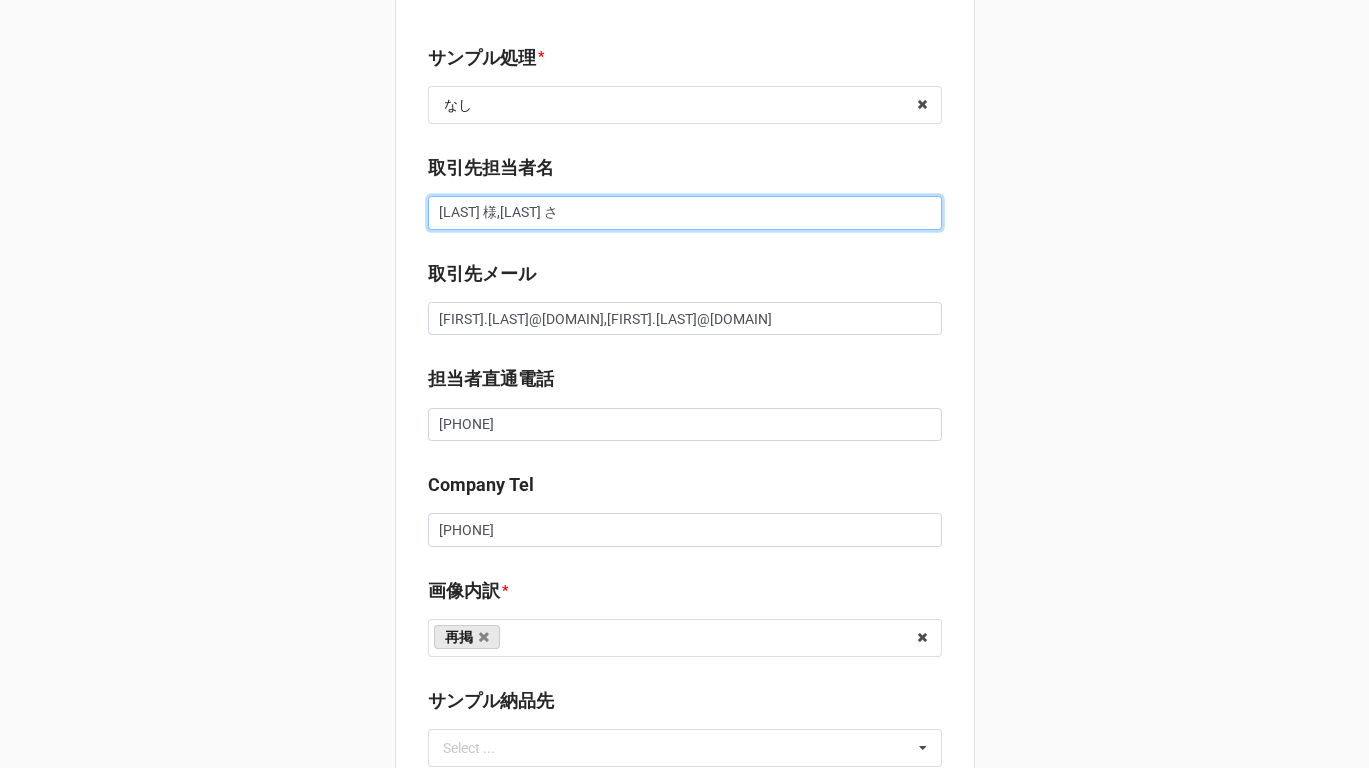 type on "[LAST] 様,[LAST] 様" 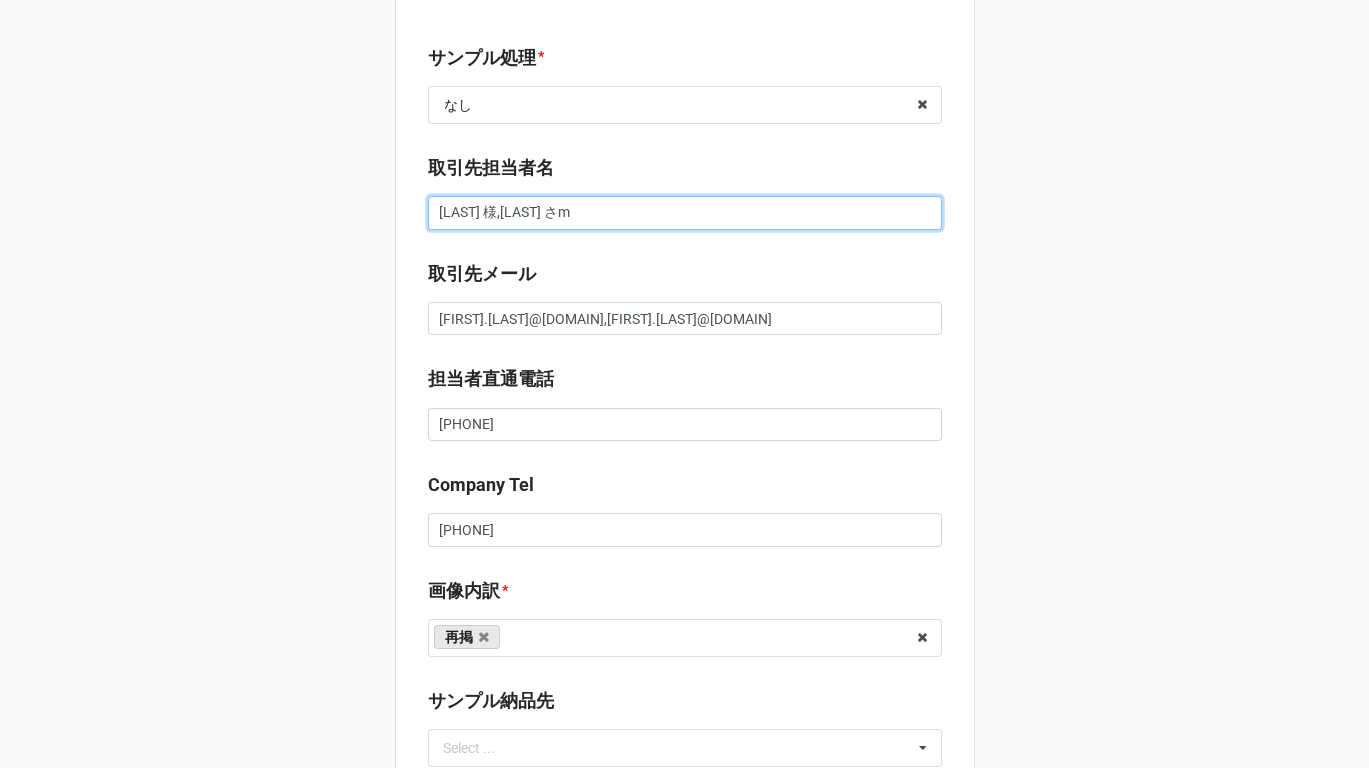 type on "x" 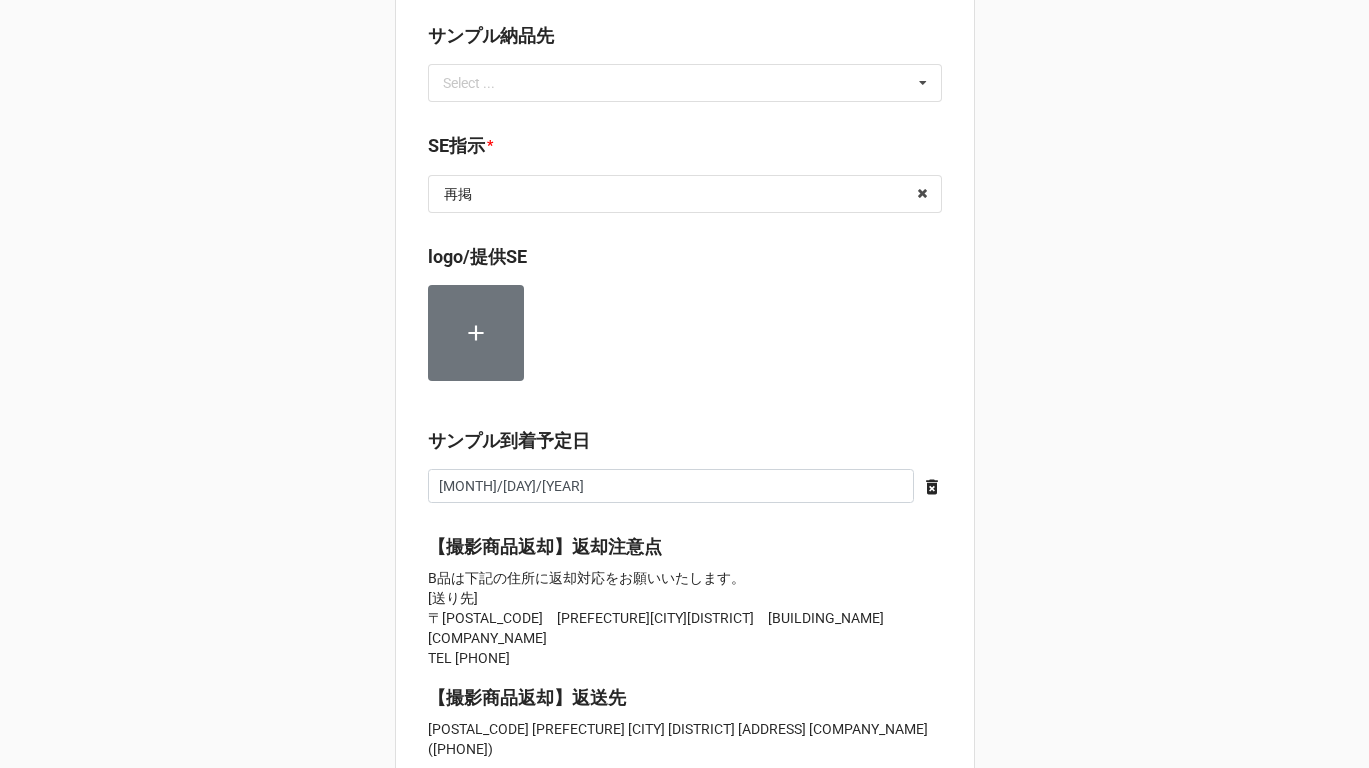 scroll, scrollTop: 2548, scrollLeft: 0, axis: vertical 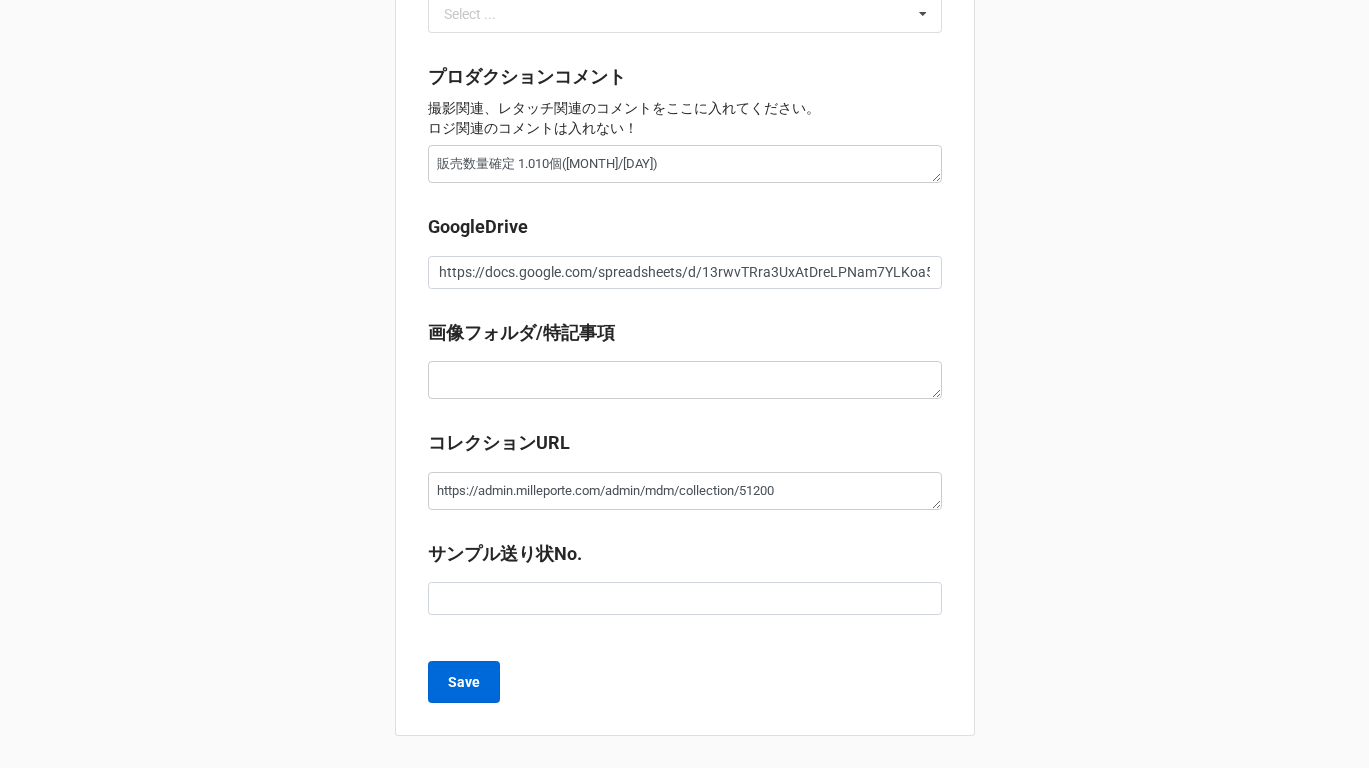 type on "[LAST] 様,[LAST] 様" 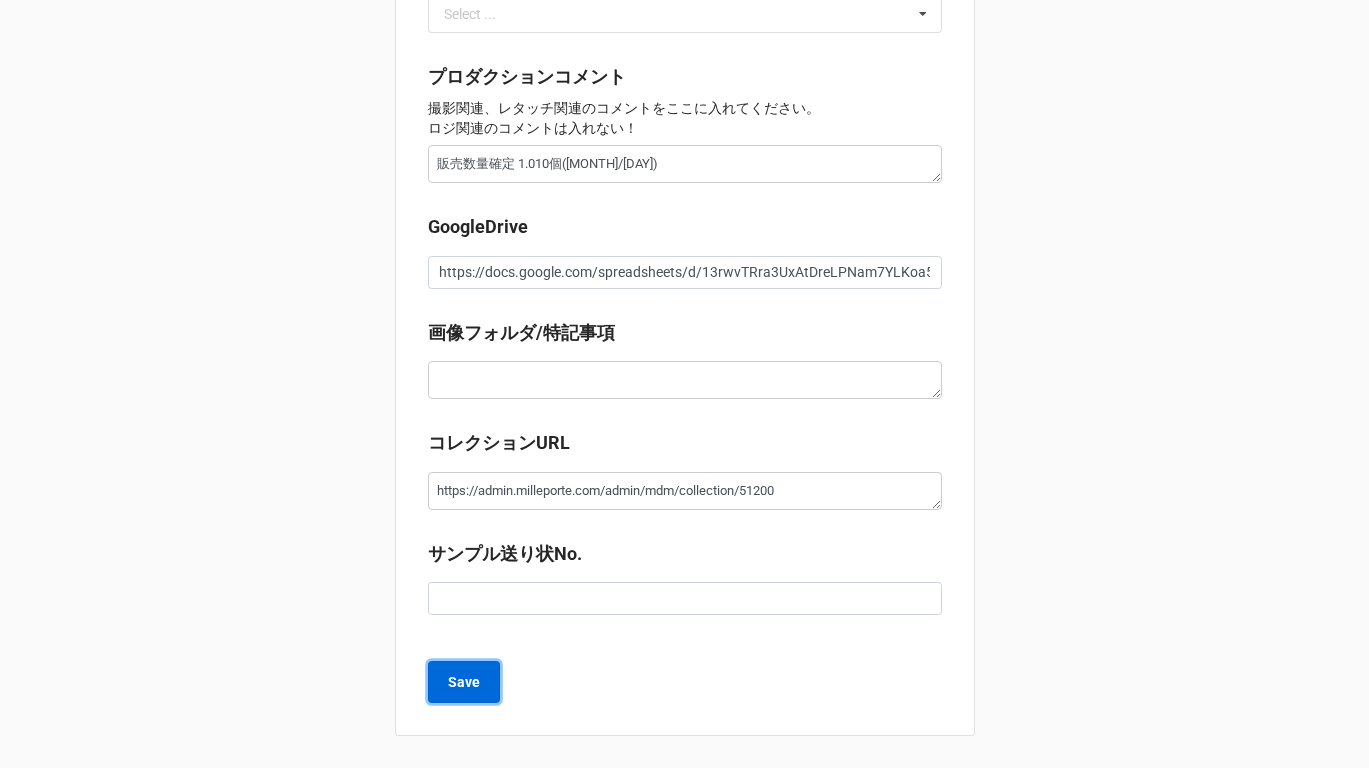 click on "Save" at bounding box center (464, 682) 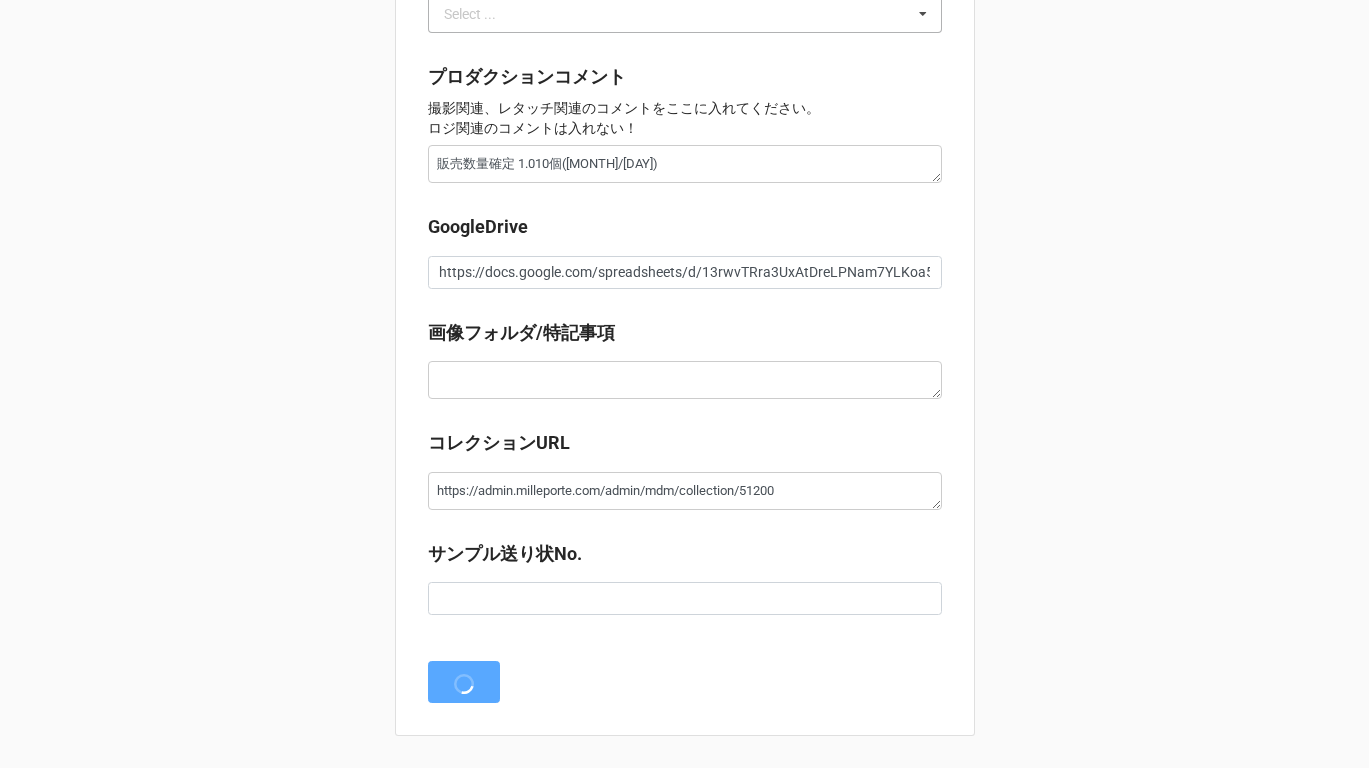 scroll, scrollTop: 0, scrollLeft: 0, axis: both 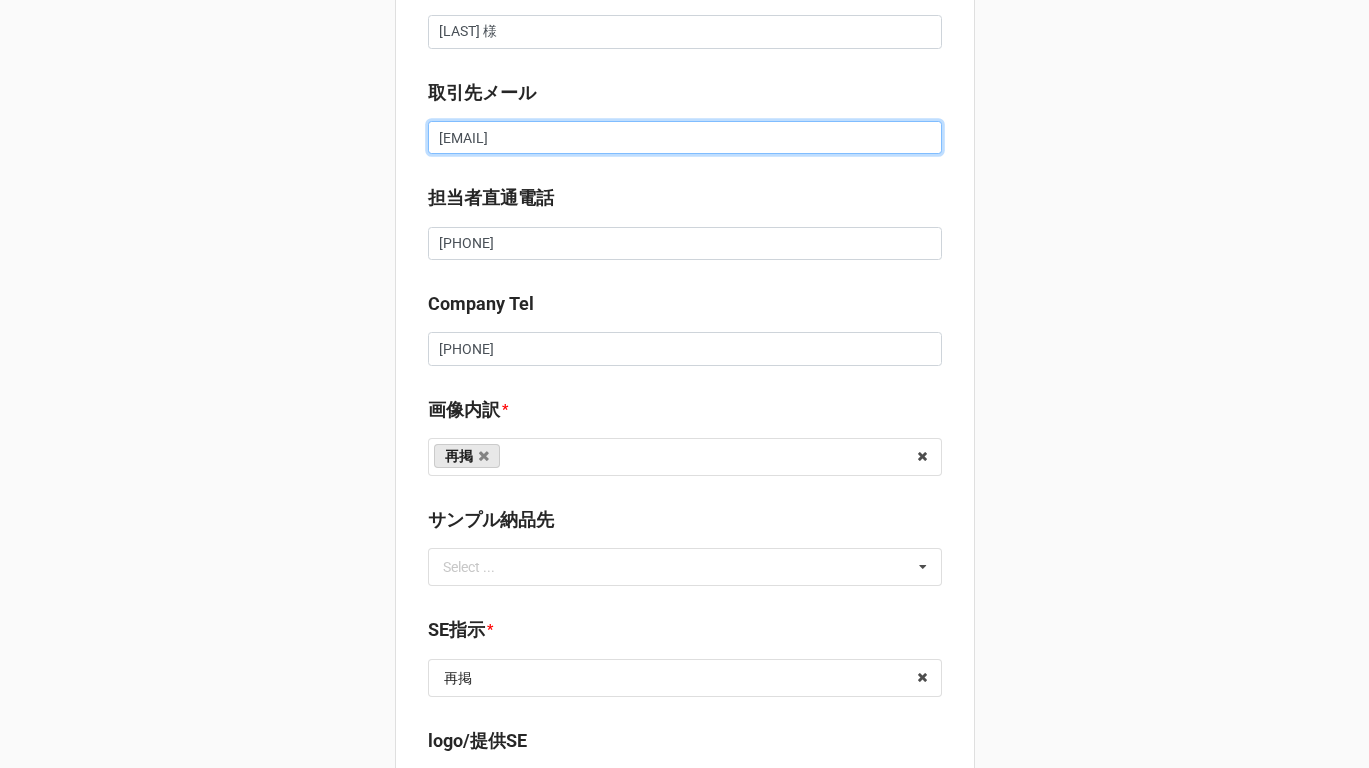 click on "[EMAIL]" at bounding box center (685, 138) 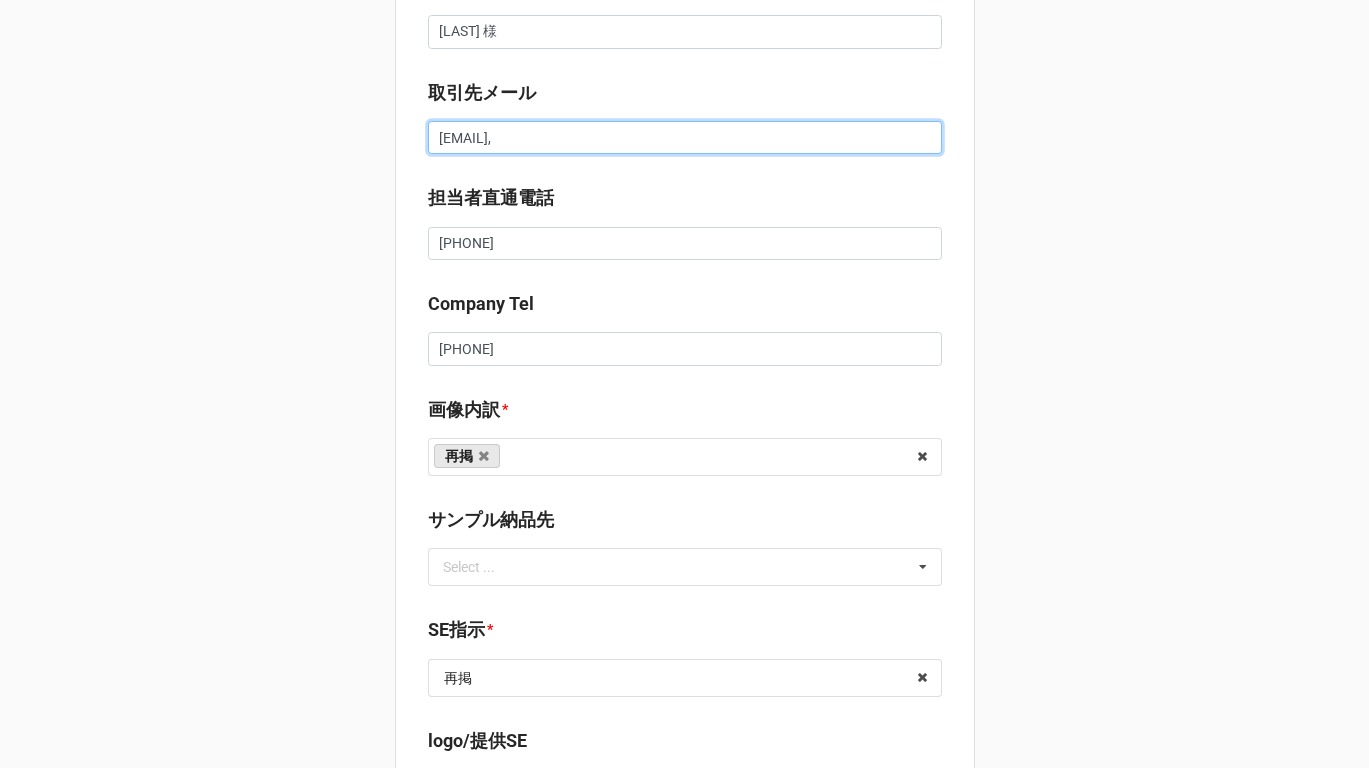 paste on "[EMAIL]" 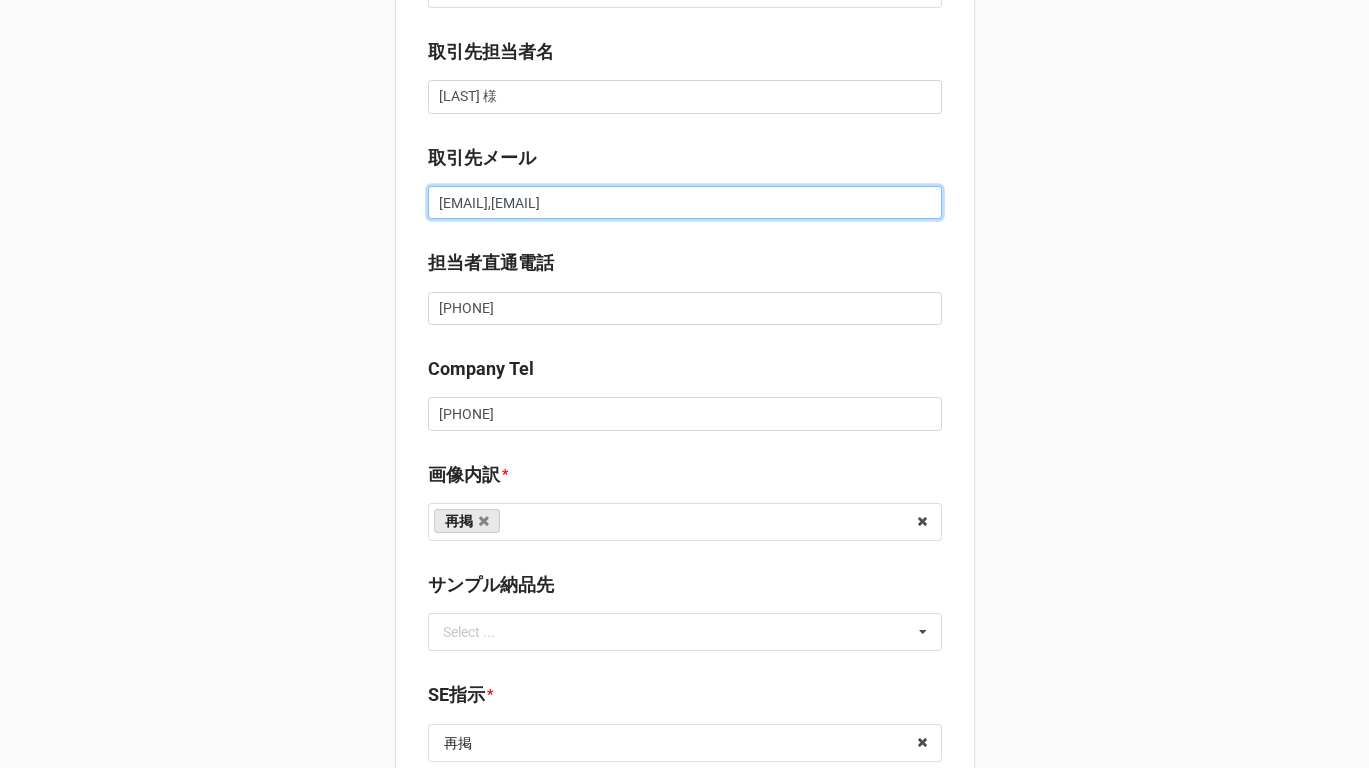 scroll, scrollTop: 1043, scrollLeft: 0, axis: vertical 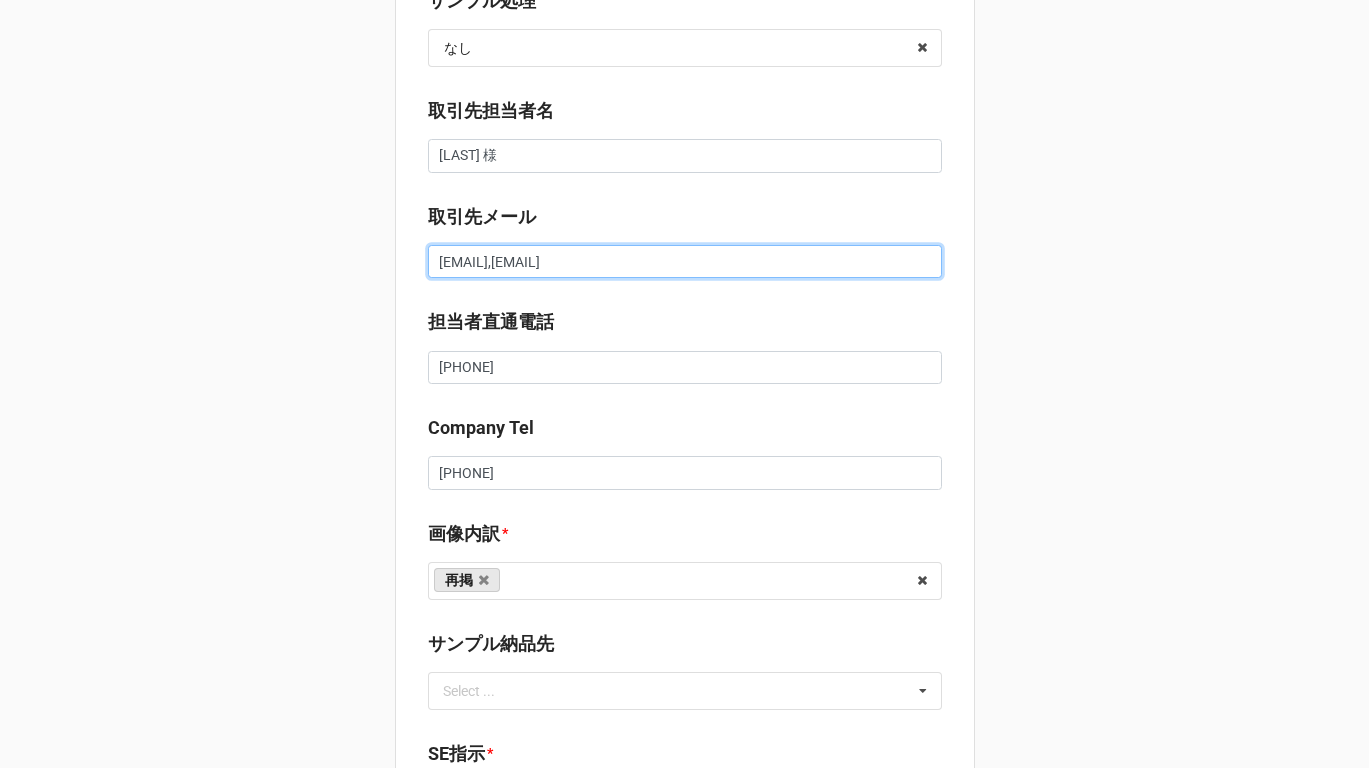 type on "[EMAIL],[EMAIL]" 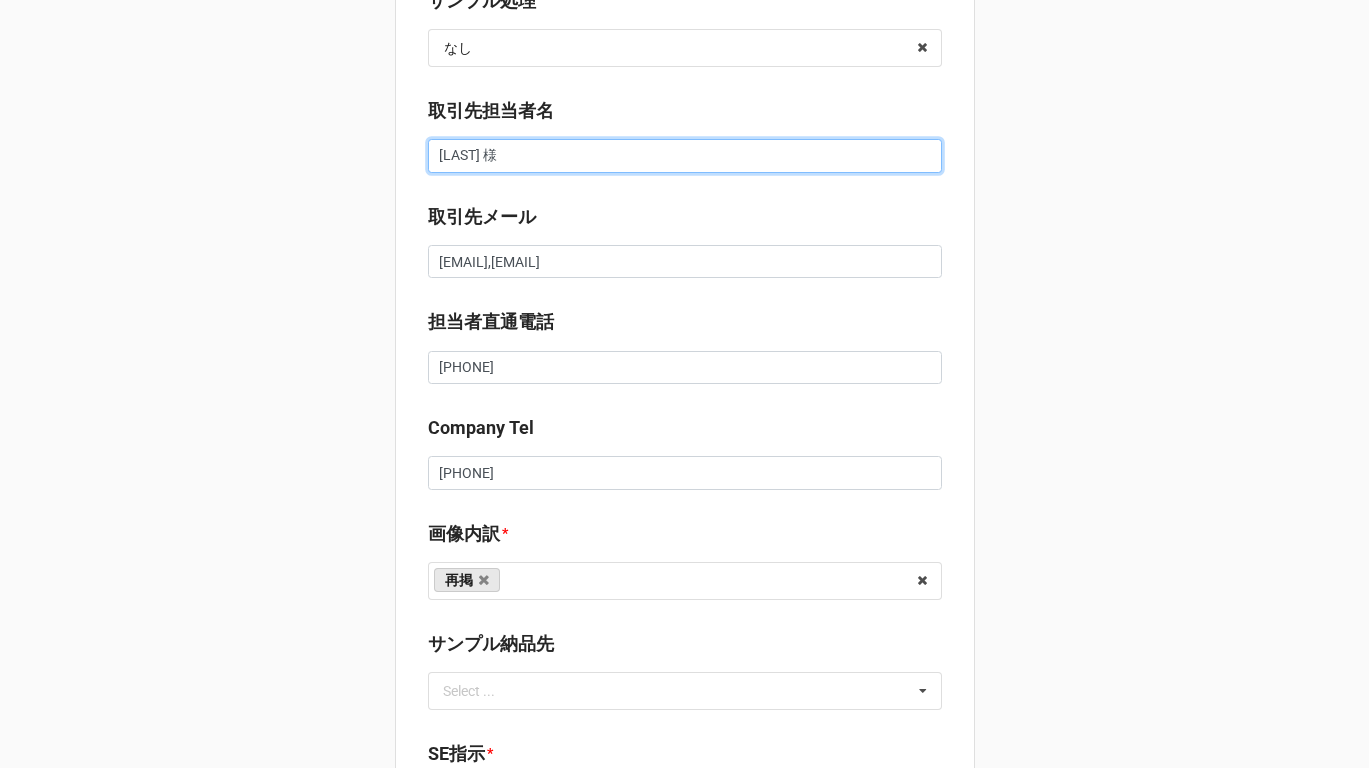 click on "[LAST] 様" at bounding box center [685, 156] 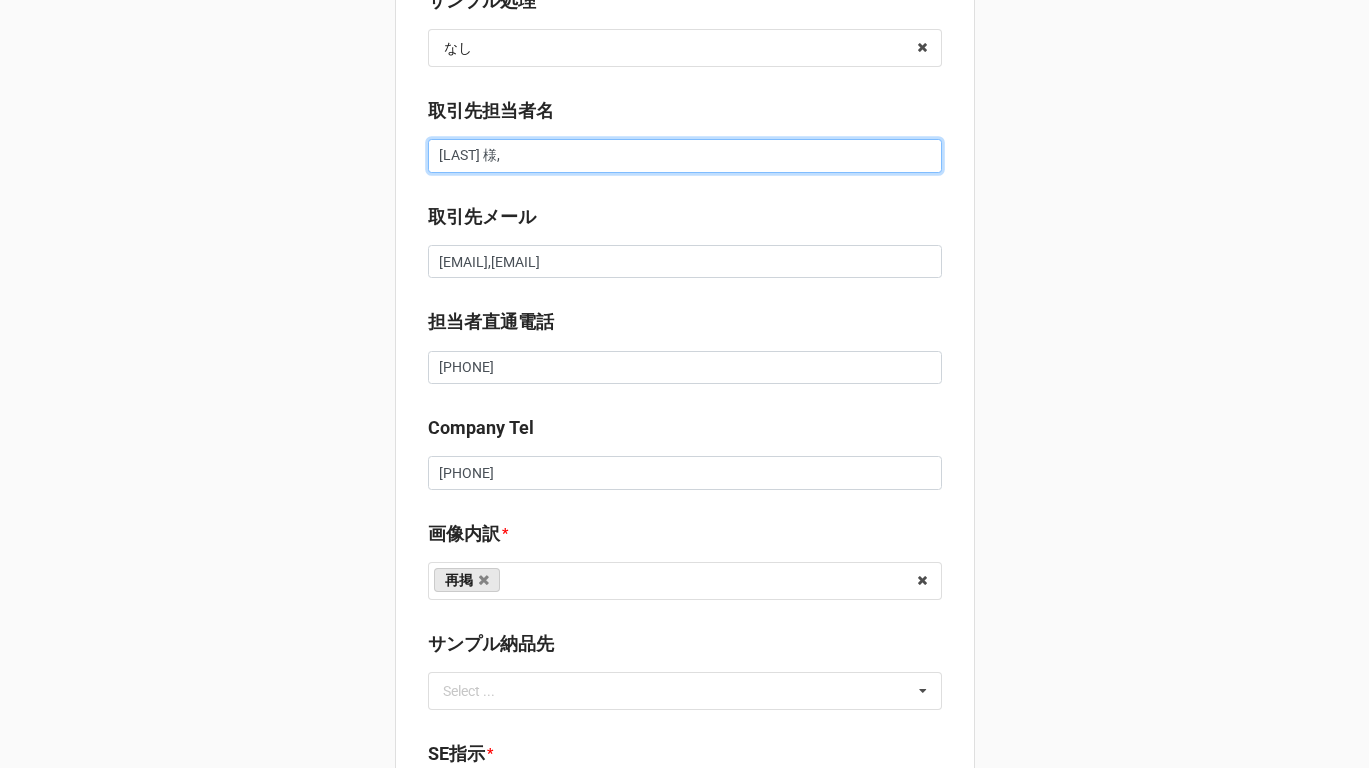 type on "x" 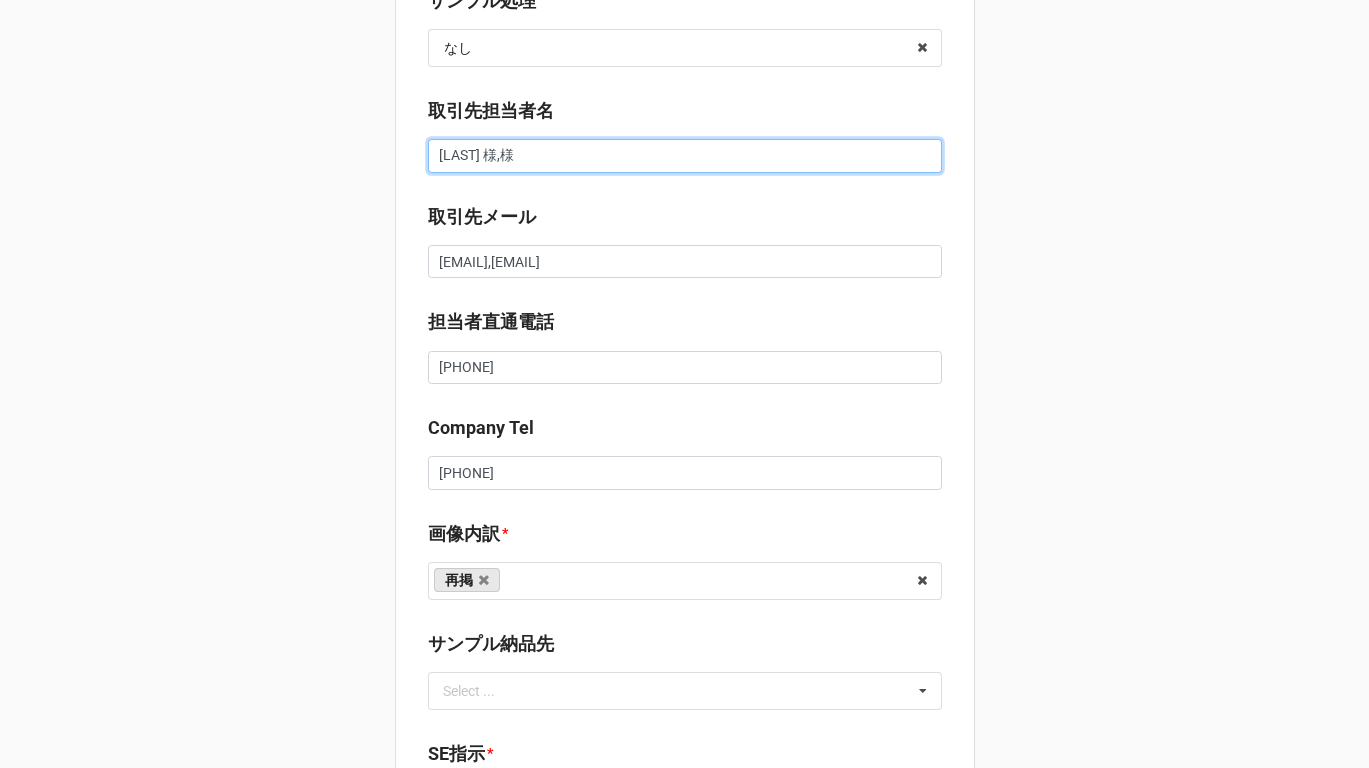 type on "[LAST] 様," 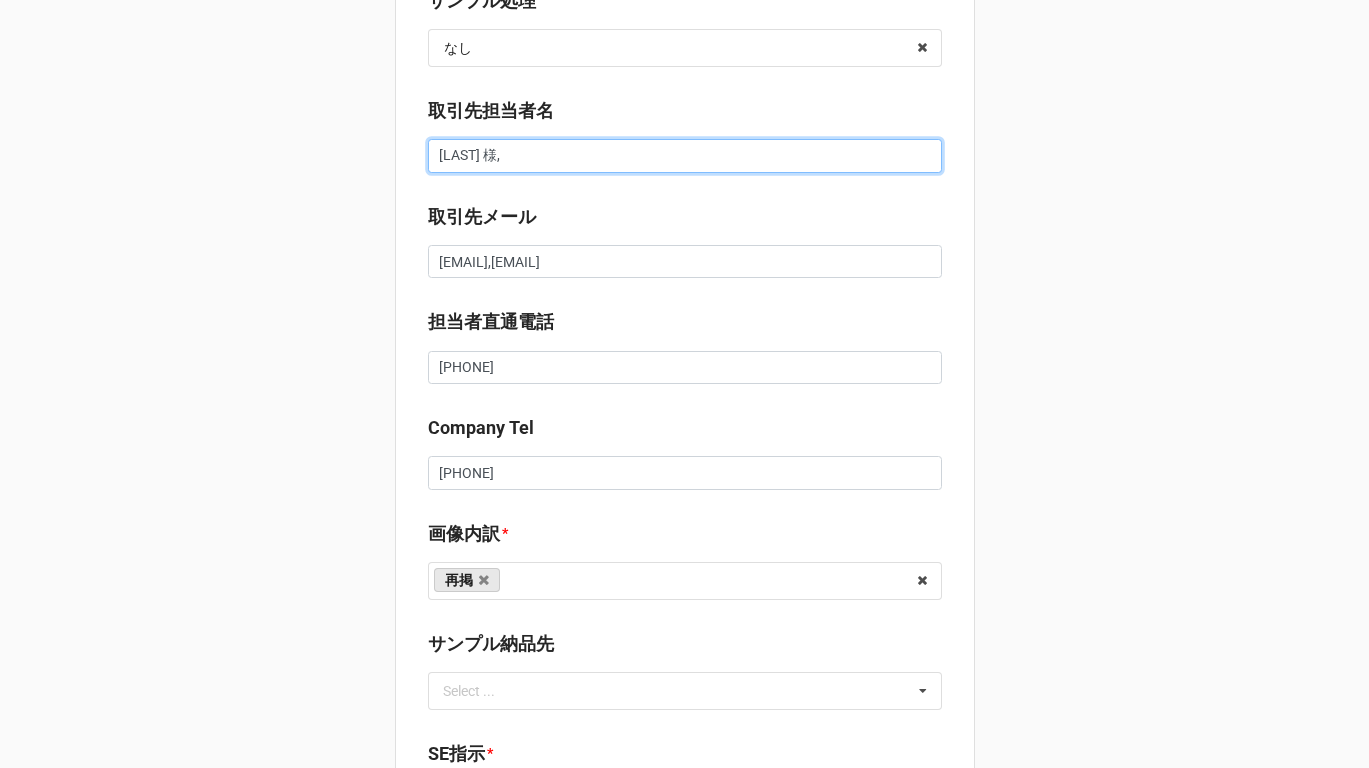 type on "x" 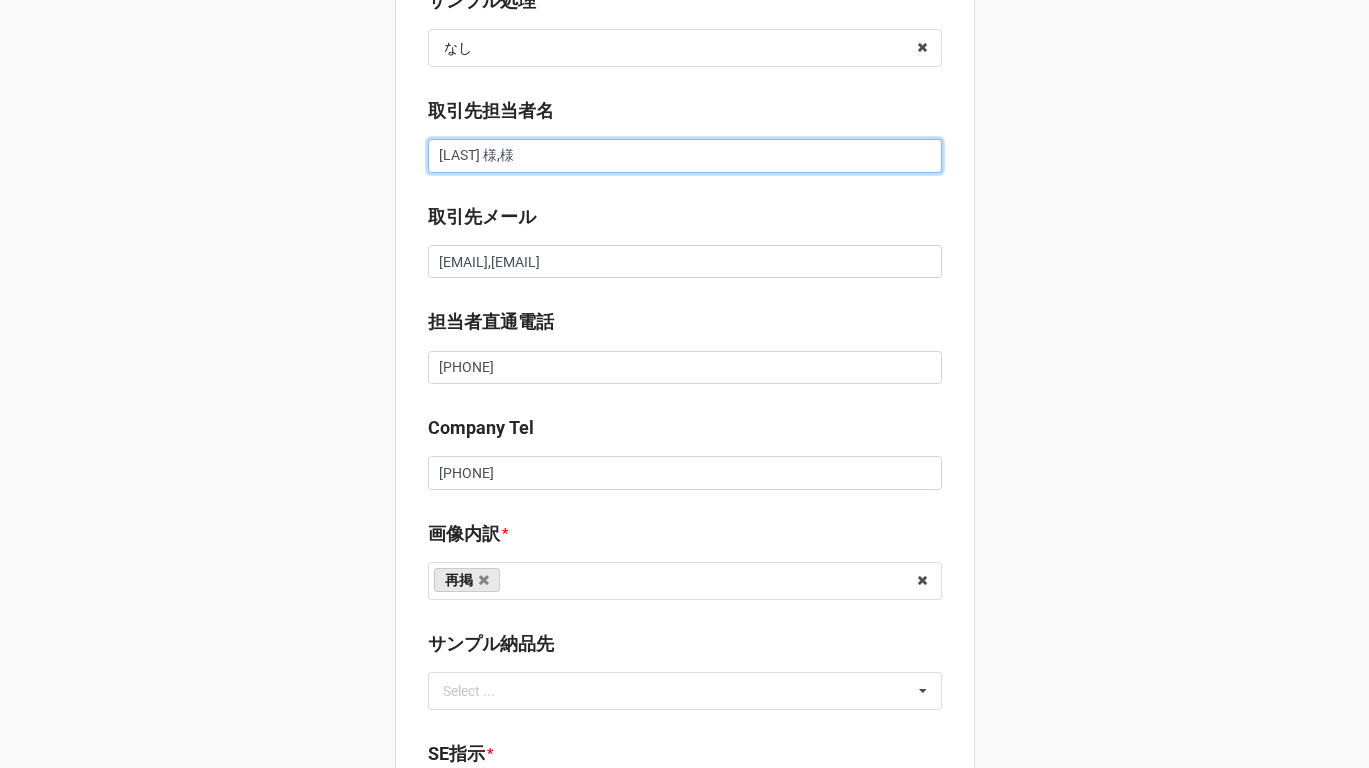 type on "[LAST] 様,[LAST]" 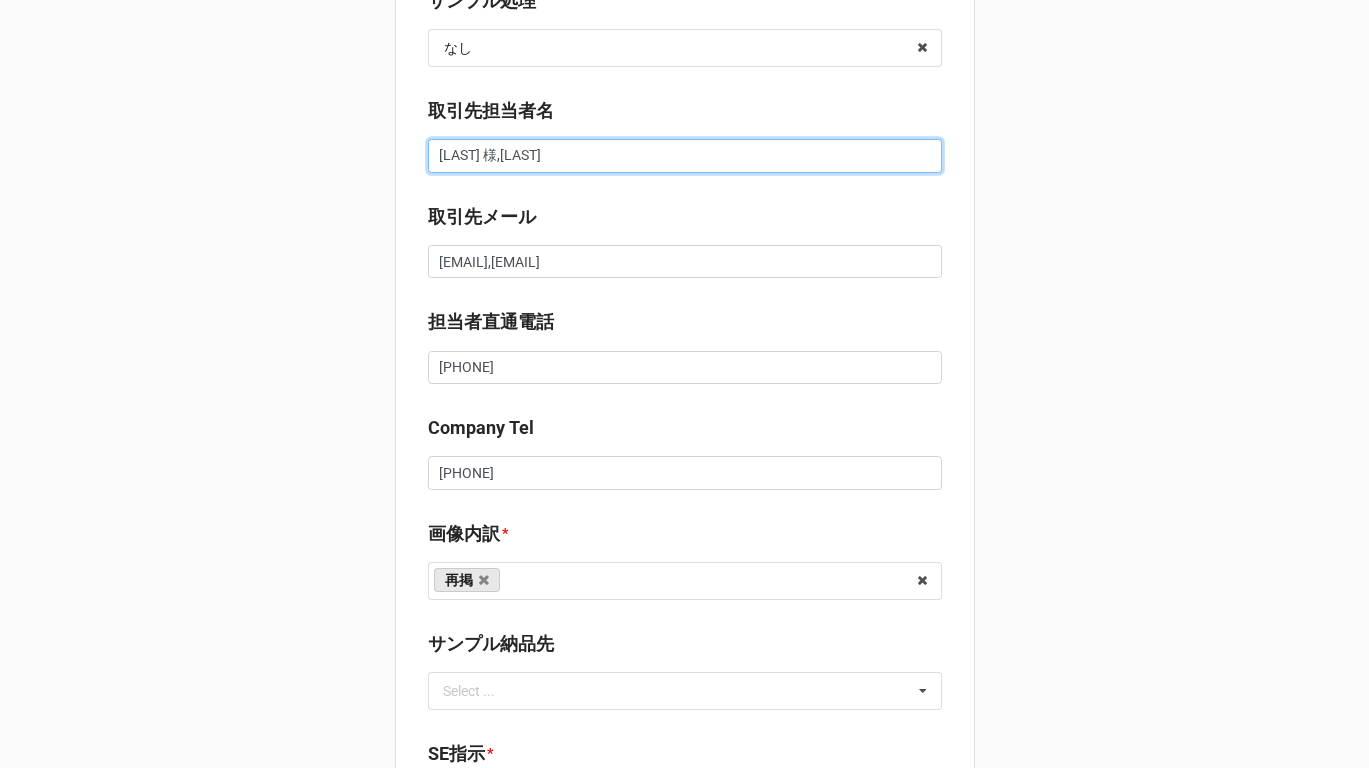 type on "x" 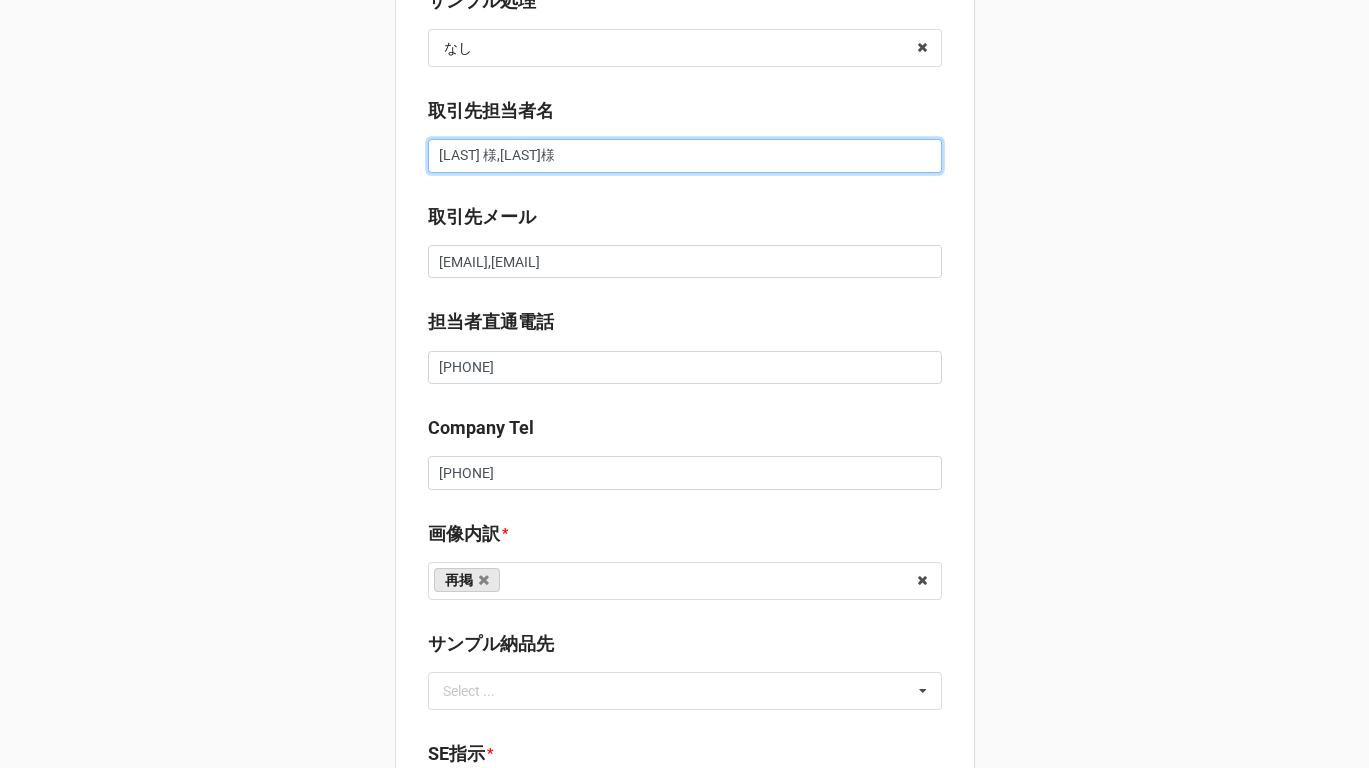 type on "x" 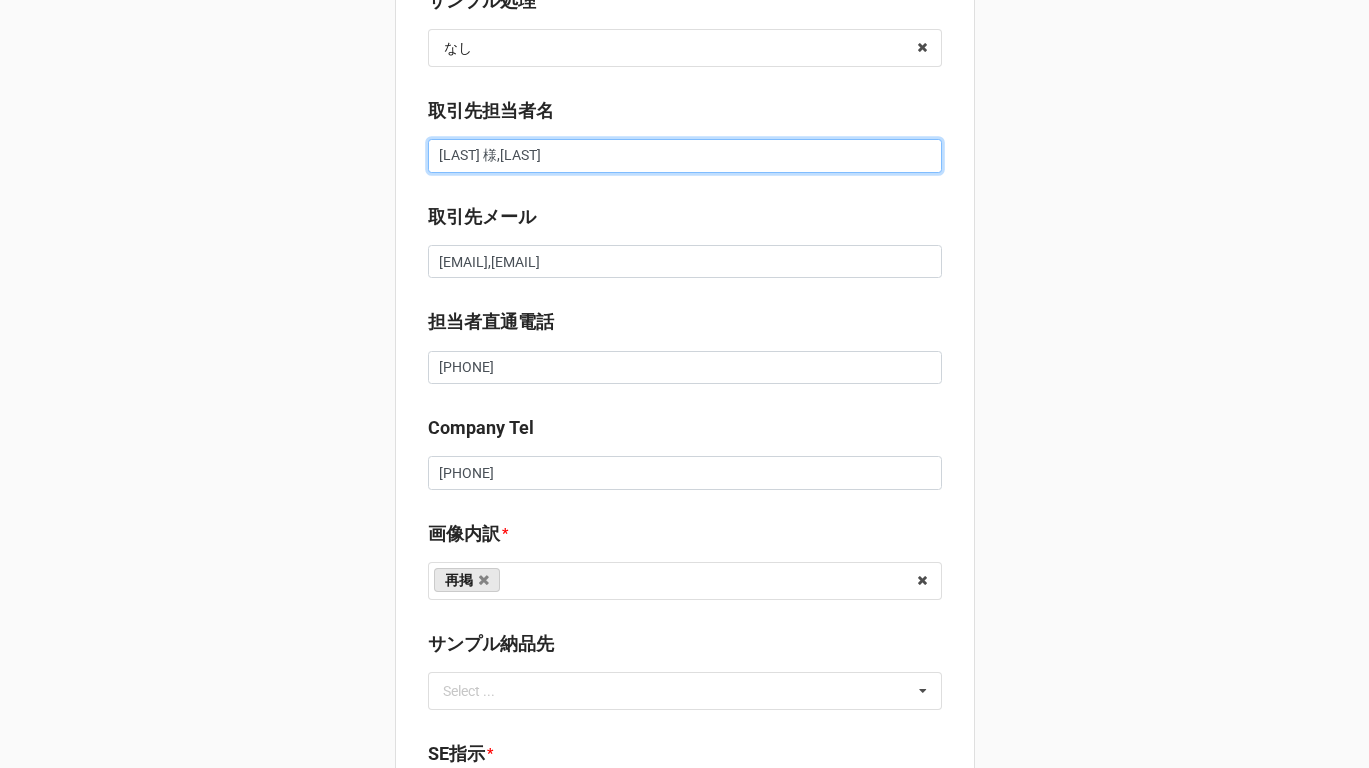 type on "x" 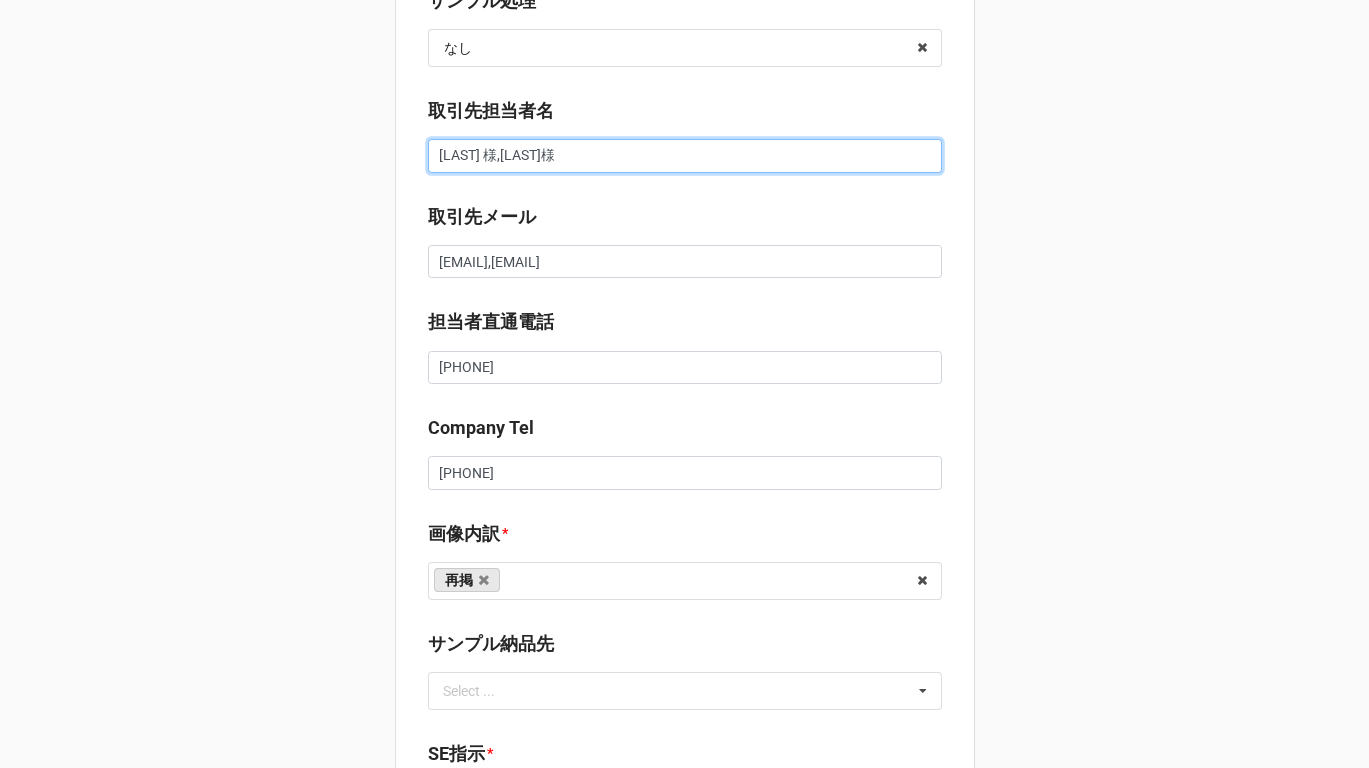 type on "x" 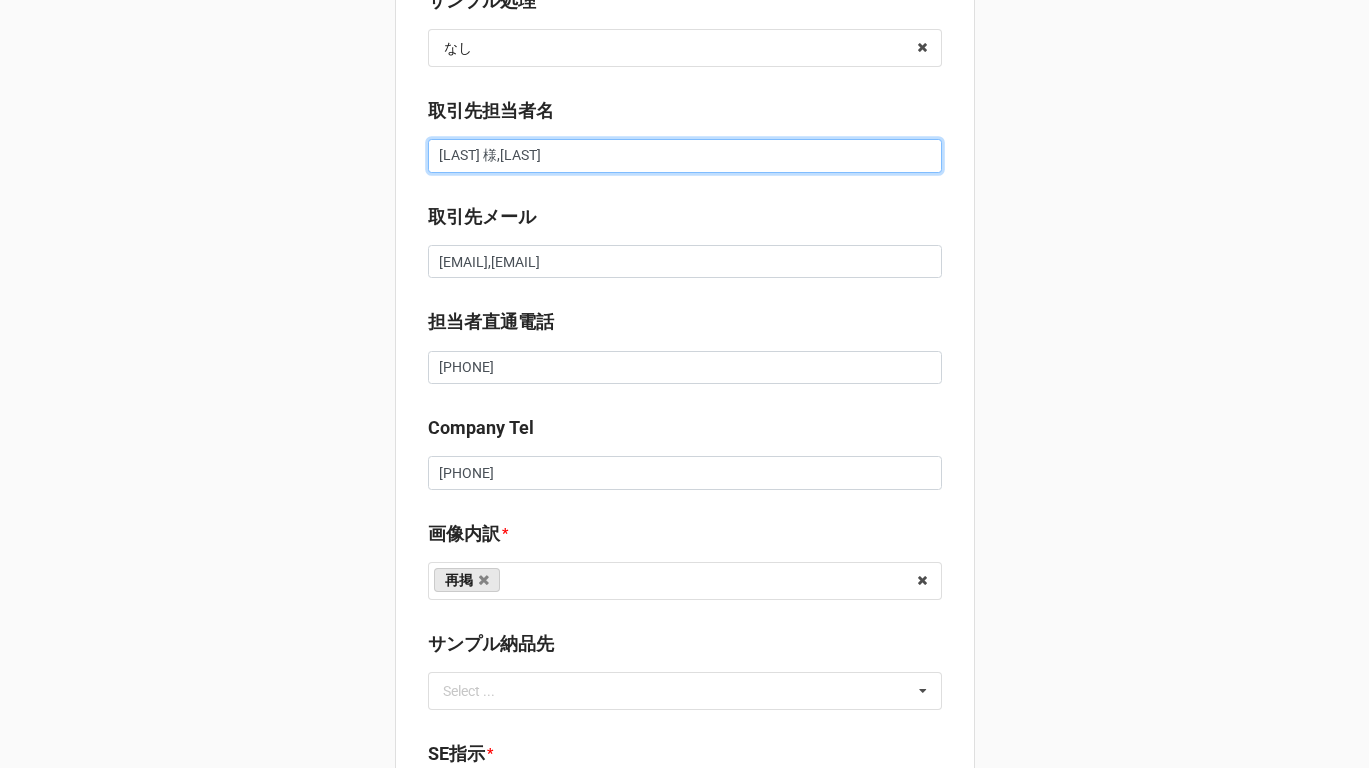 type on "x" 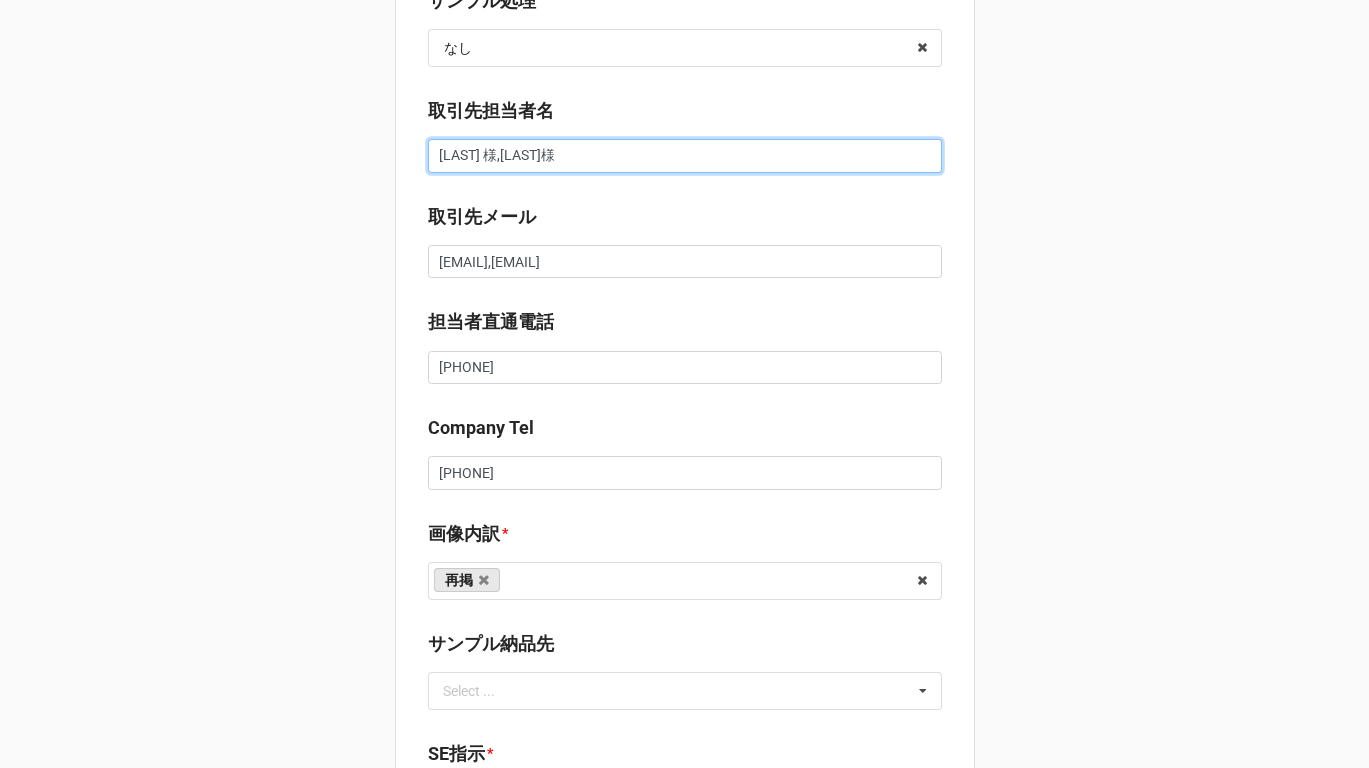type on "x" 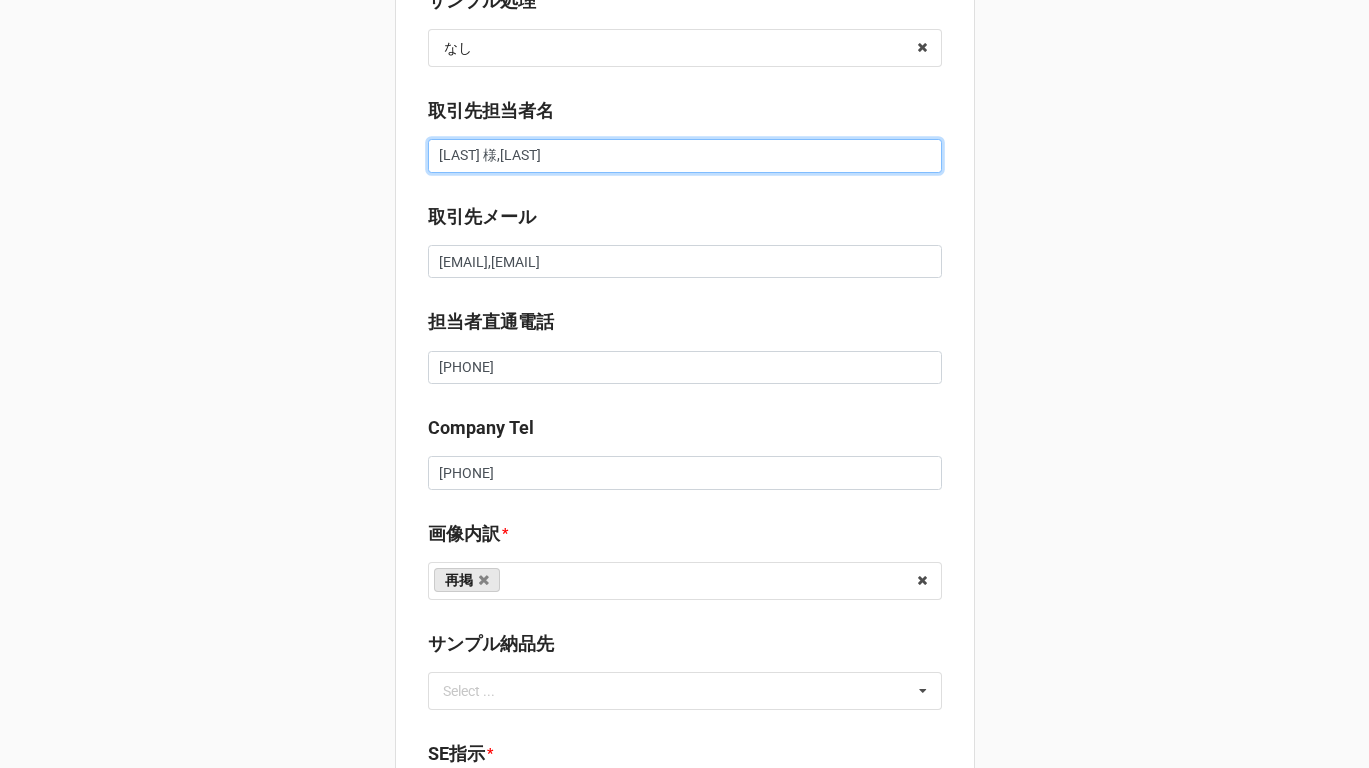 type on "x" 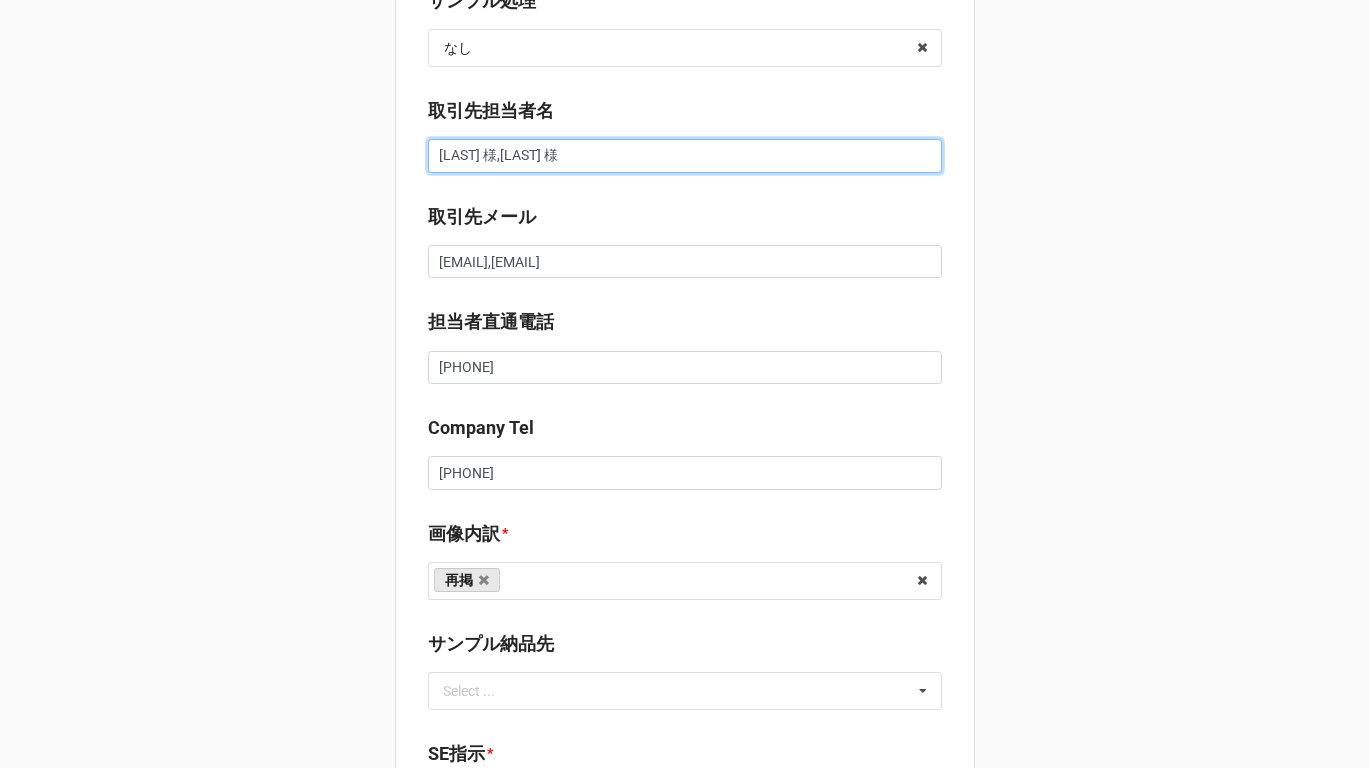 type on "x" 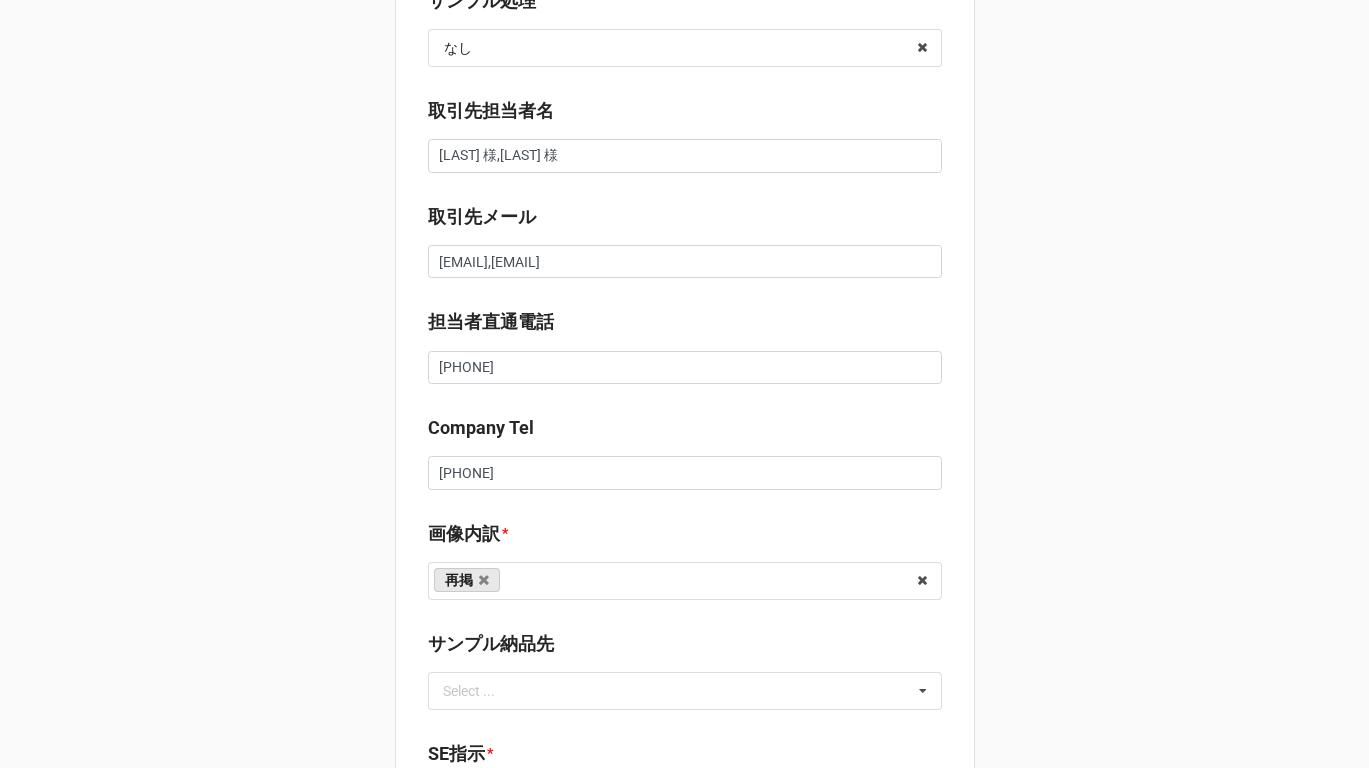 click on "セール検索 👫 | S56132 | [DATE] | SUPERGA for Women and Men | 250806SUPE | [COMPANY] | [COMPANY] | [LAST] [LAST] ✔︎0.リスト催促|Sales Admin| ✔︎0.リスト催促|Sales Admin| ✔︎0.リスト催促|Sales Admin| ✔︎2.期待値精査|[LAST]| ✔︎1.リスト回収/再掲検索, 6.コレクション土台作成|[LAST]| ✔︎11.検品報告回収|[LAST]| 📩 配信 チェックイン関連配信
[DATE]-Checkin催促✔︎配信済 [DATE]-Checkin催促✔︎配信済 [DATE]-Checkin催促✔︎配信済 [DATE]-数量確定問合✔︎配信済 サンプル手配数内訳 サンプル処理 * なし なし 入庫 返却 処分 担当バイヤーへ なし+サンプル前回分使用(使用不可) 返却-撮影後すぐに(使用不可) 絶対返却(使用不可) 返却,入庫(使用不可) 返却,処分 入庫,返却 入庫,なし なし,返却 取引先担当者名 * * 1" at bounding box center (684, 639) 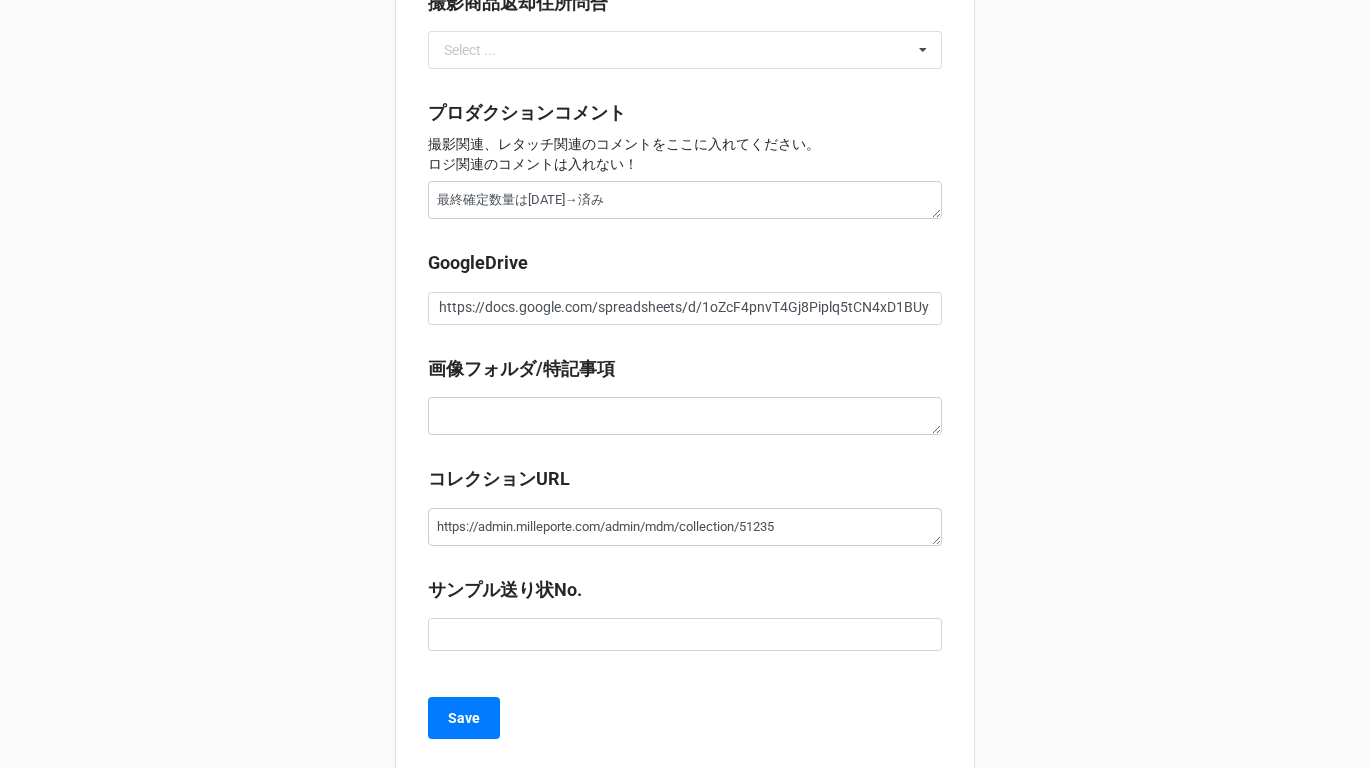 scroll, scrollTop: 2598, scrollLeft: 0, axis: vertical 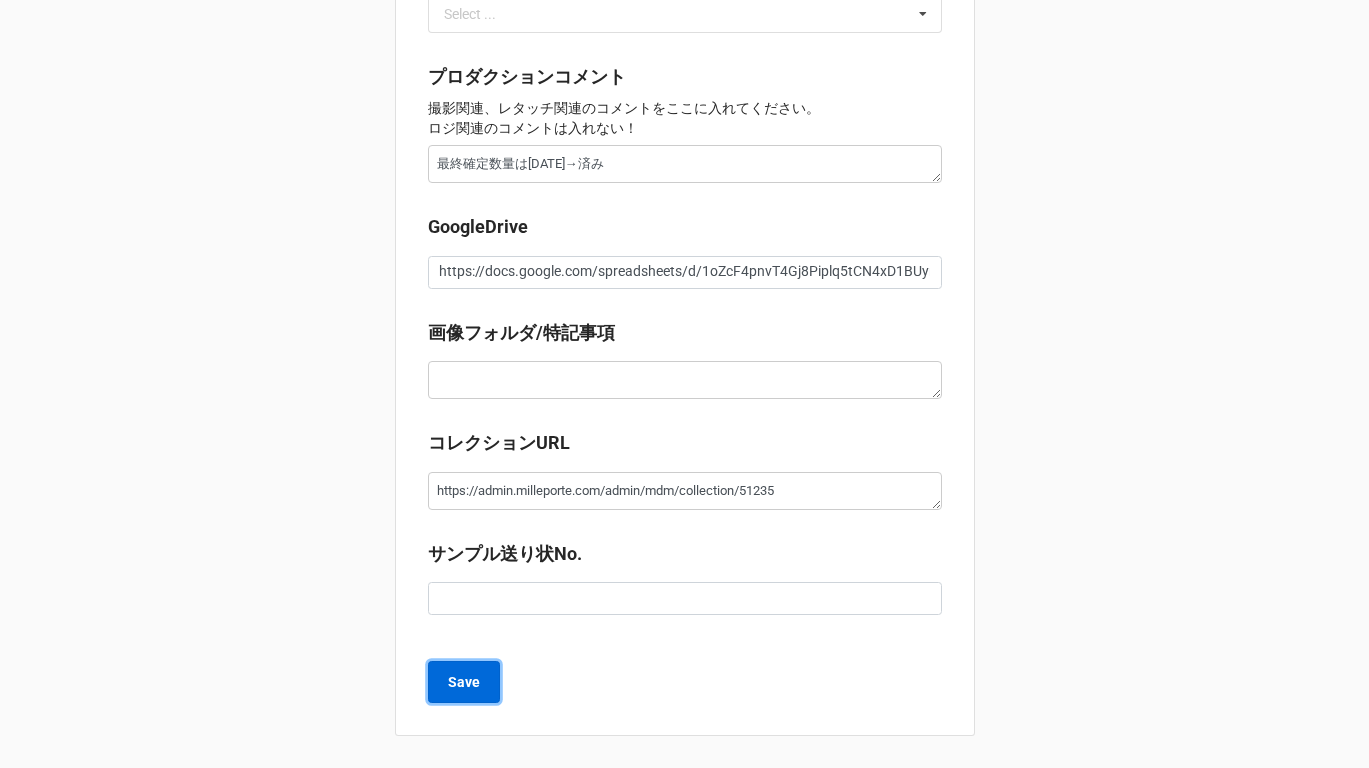 click on "Save" at bounding box center (464, 682) 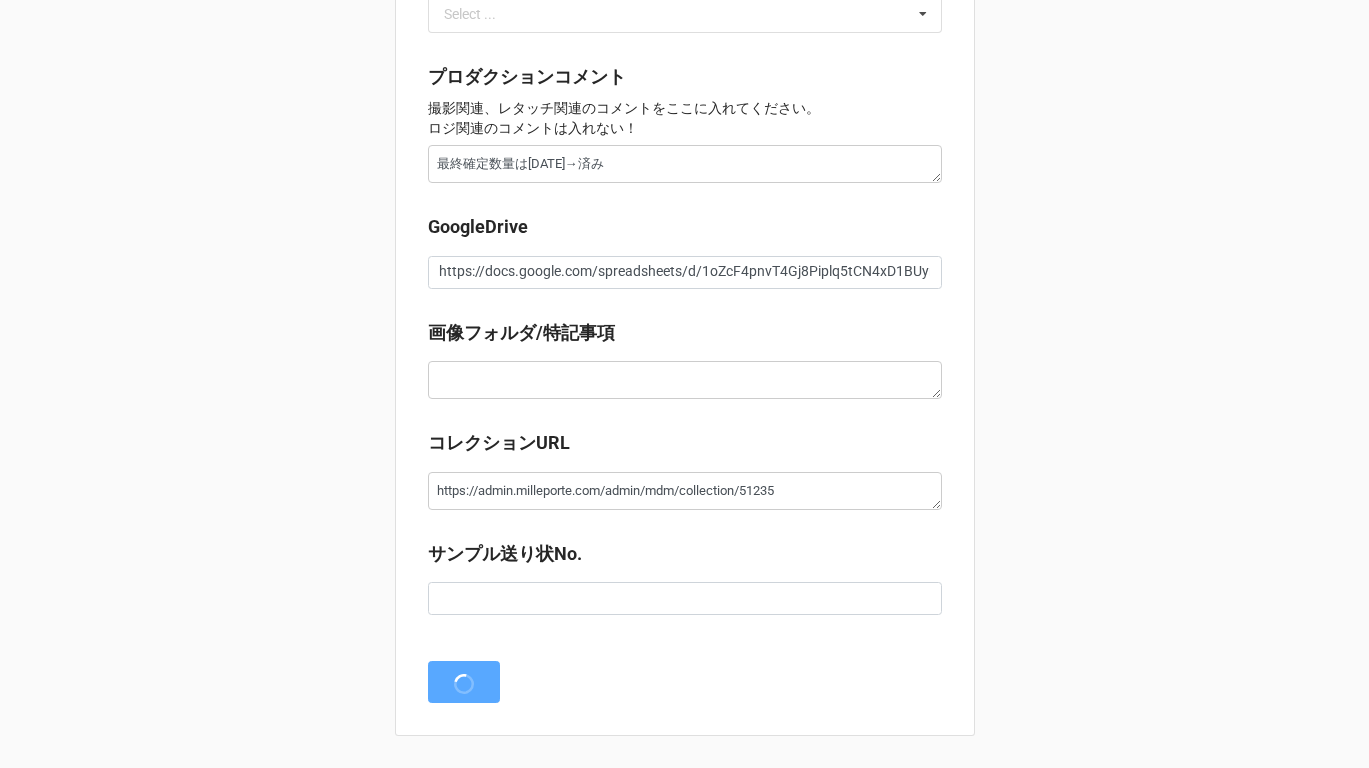scroll, scrollTop: 0, scrollLeft: 0, axis: both 